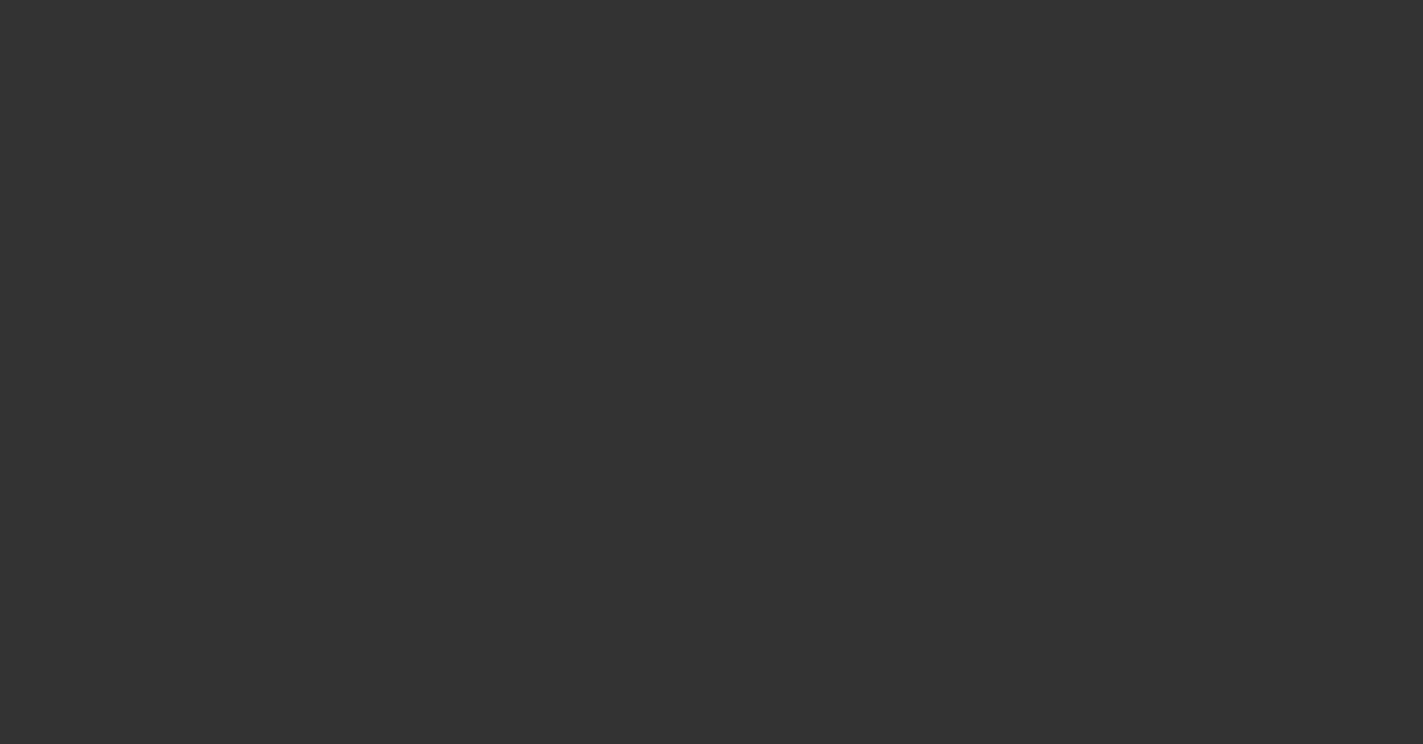 scroll, scrollTop: 0, scrollLeft: 0, axis: both 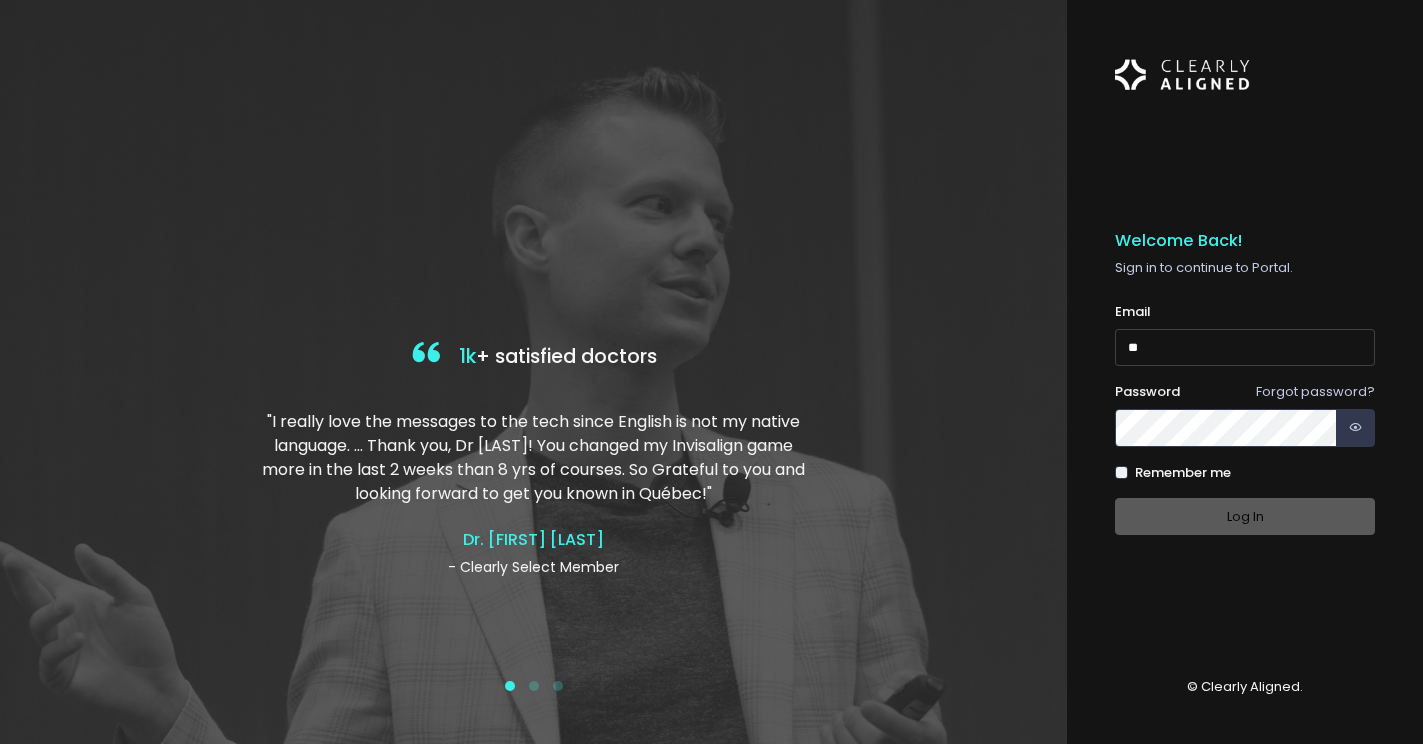type on "*" 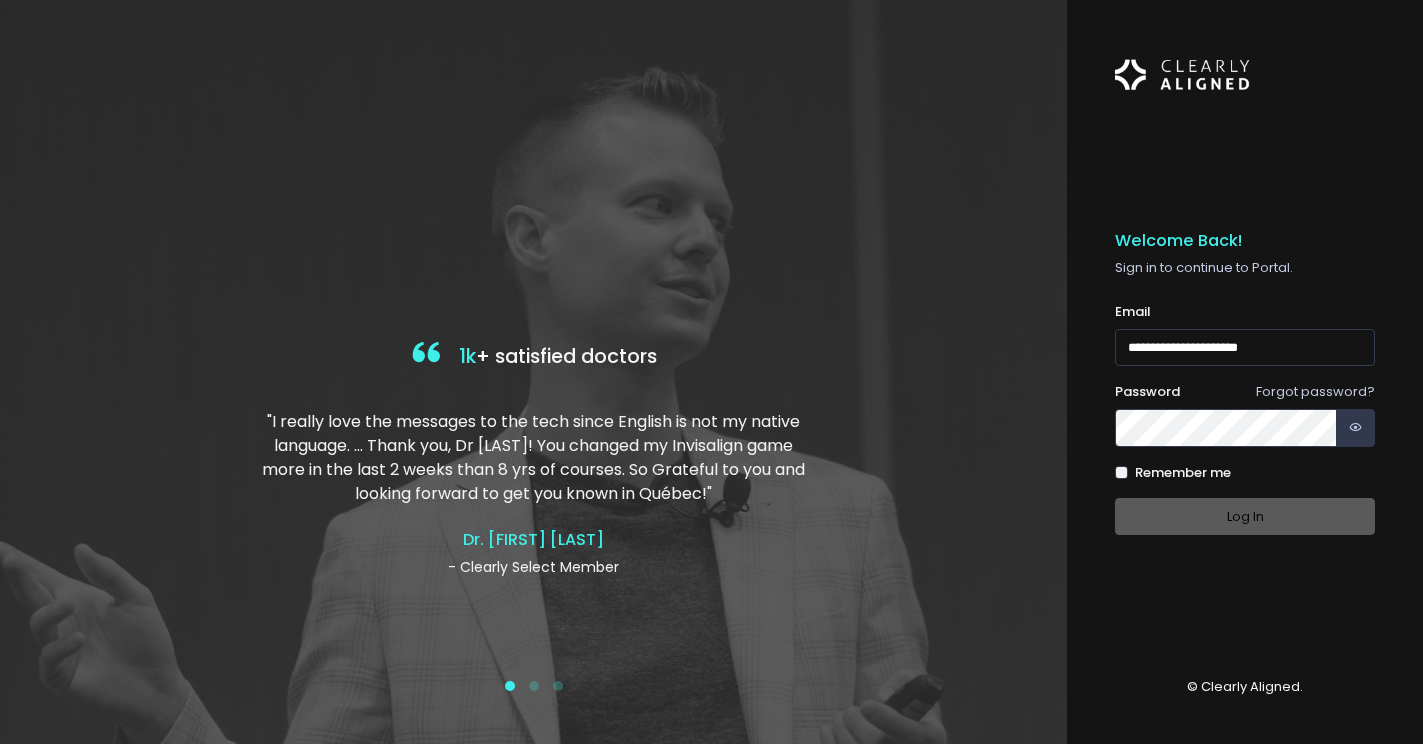 type on "**********" 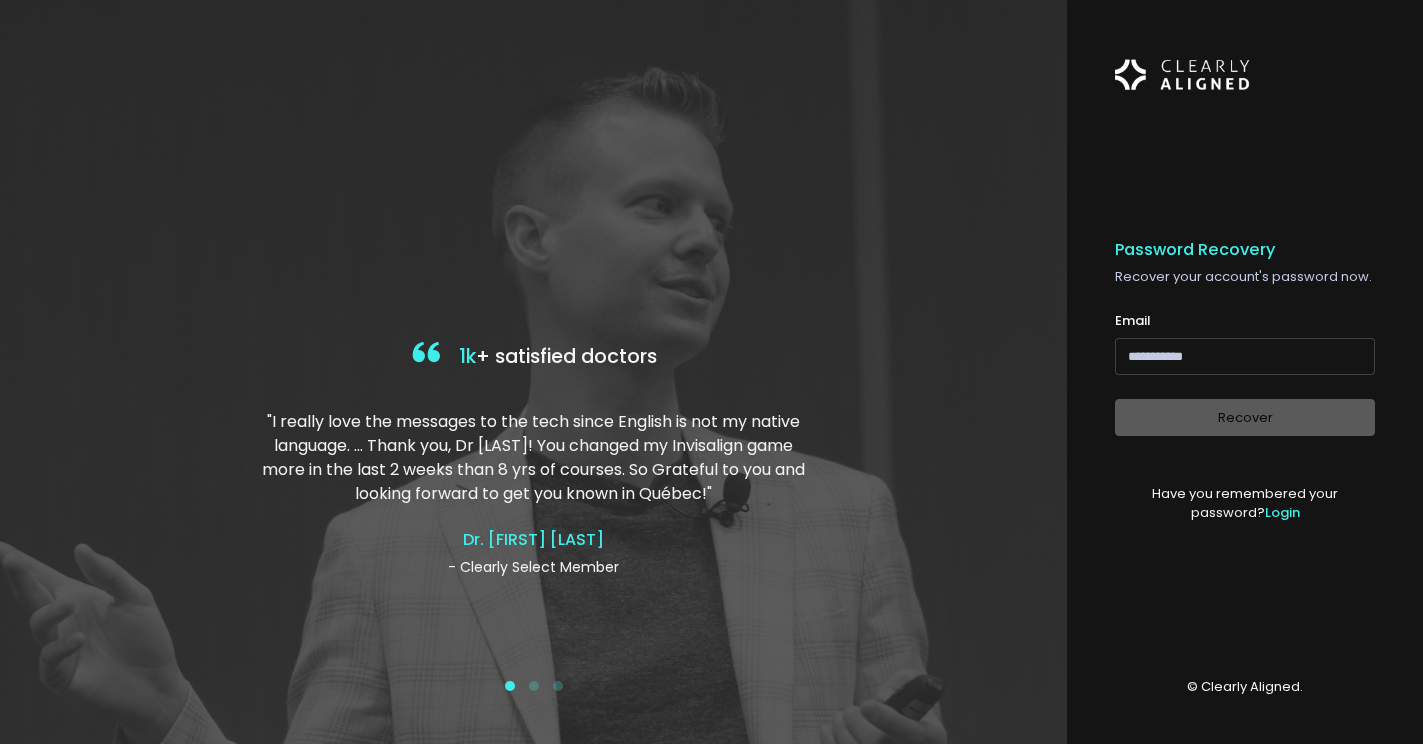 click at bounding box center [1245, 356] 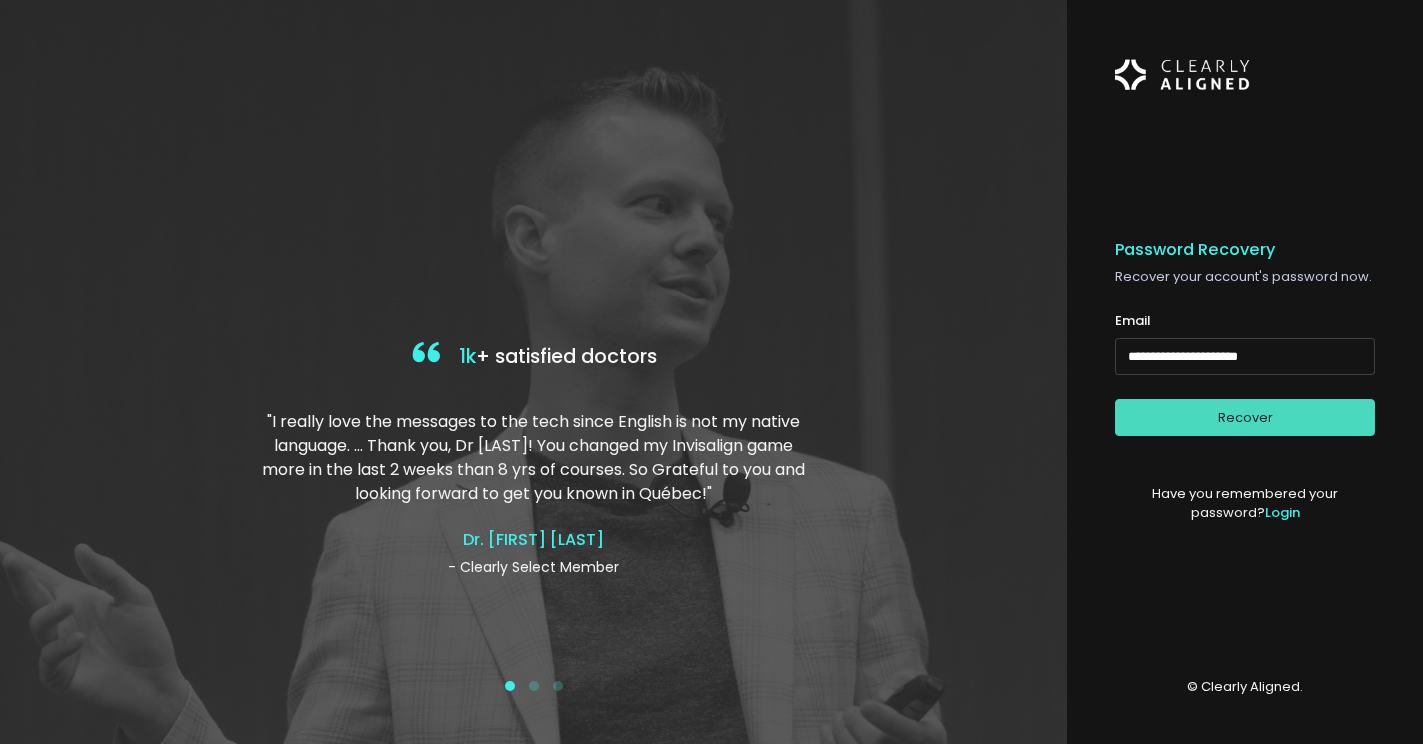 type on "**********" 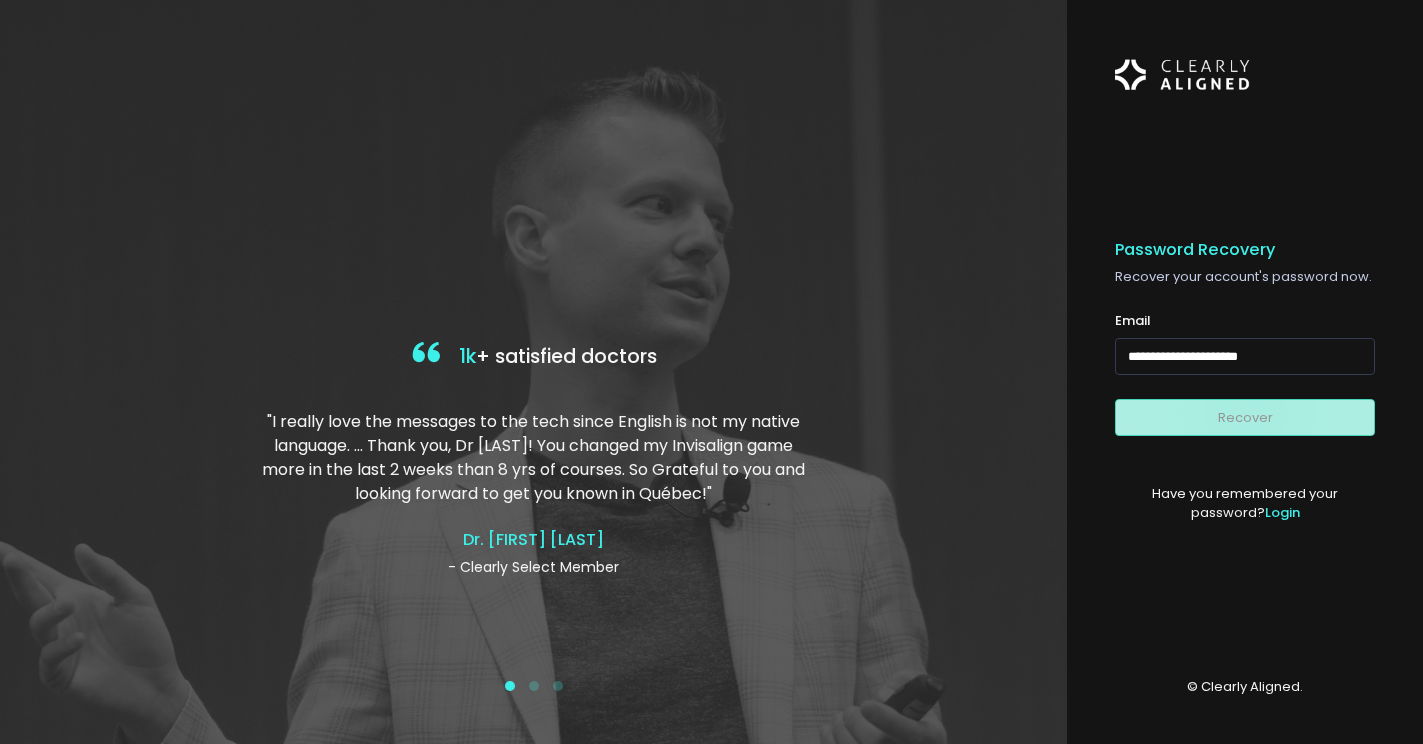 click on "Recover" at bounding box center [1245, 417] 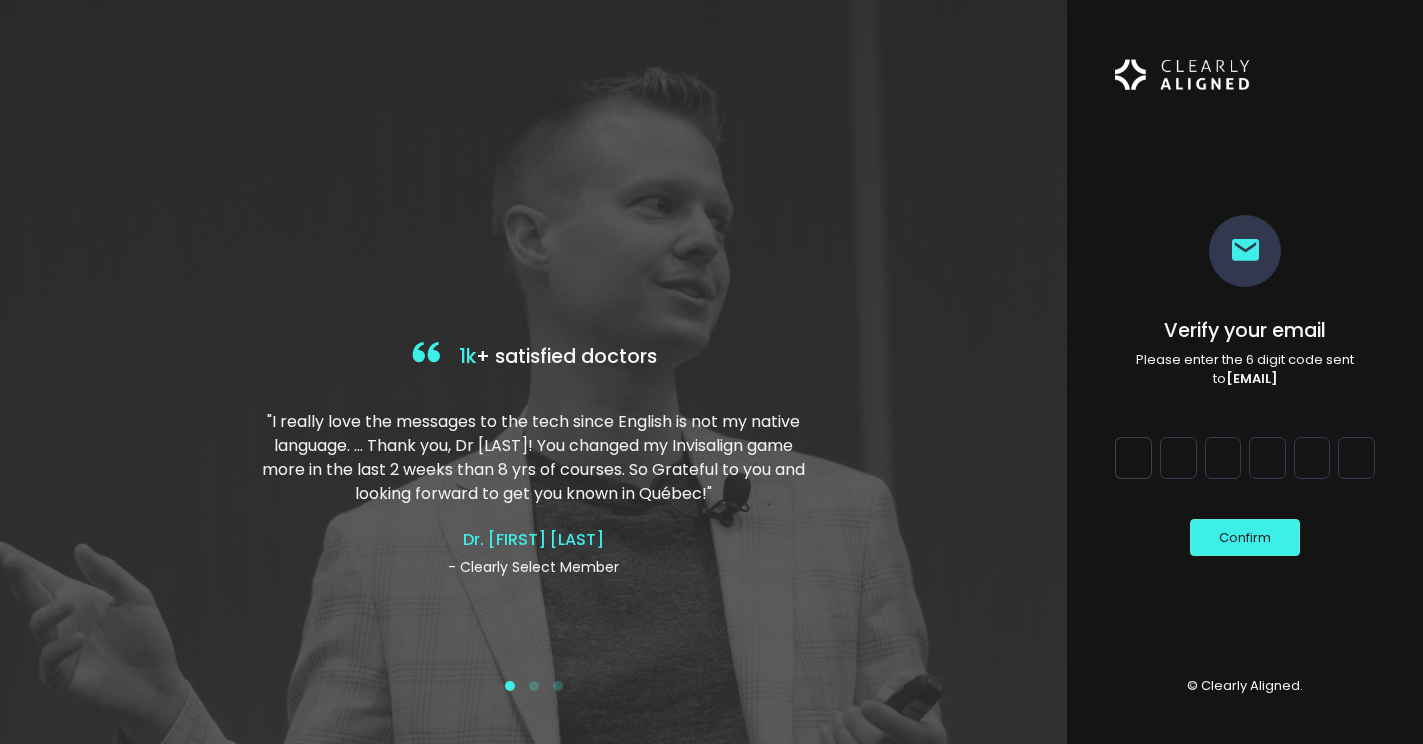 click on "Digit 1" at bounding box center [1133, 458] 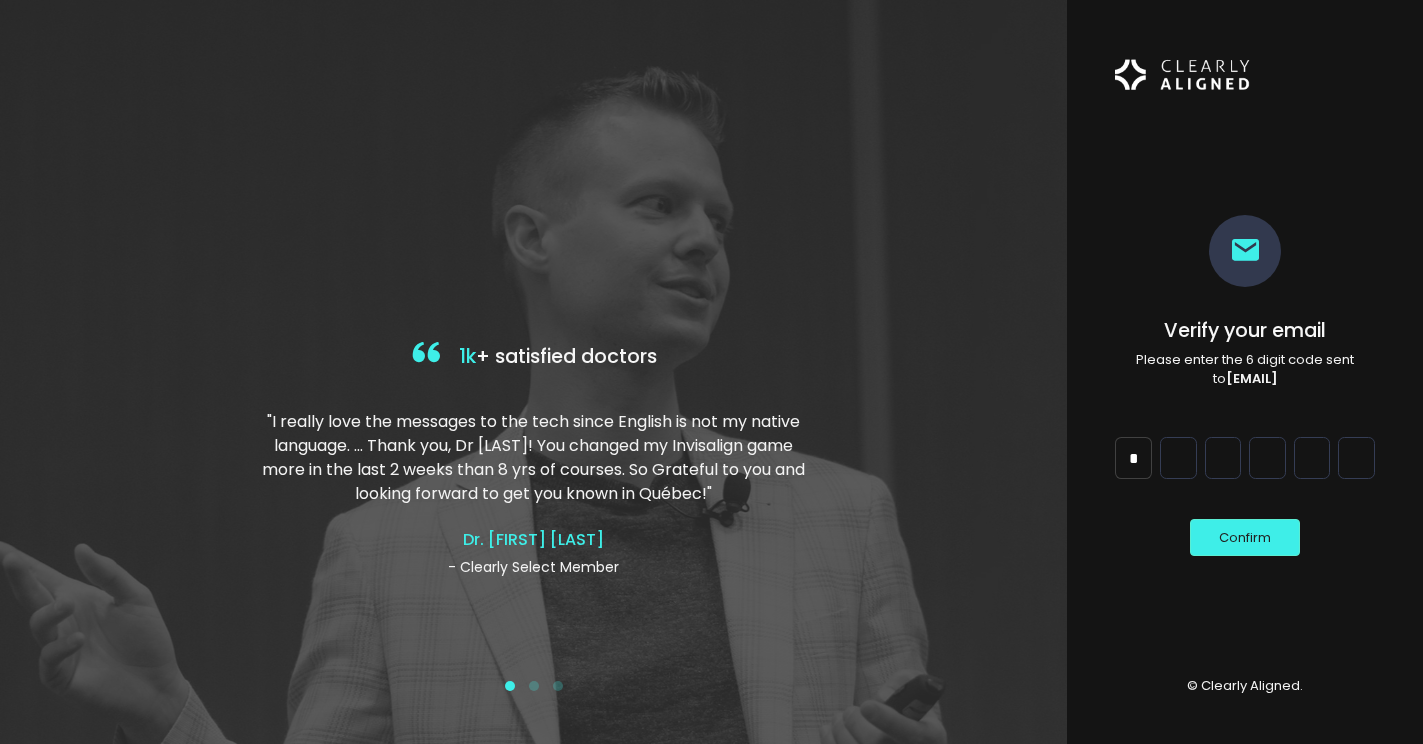 type on "*" 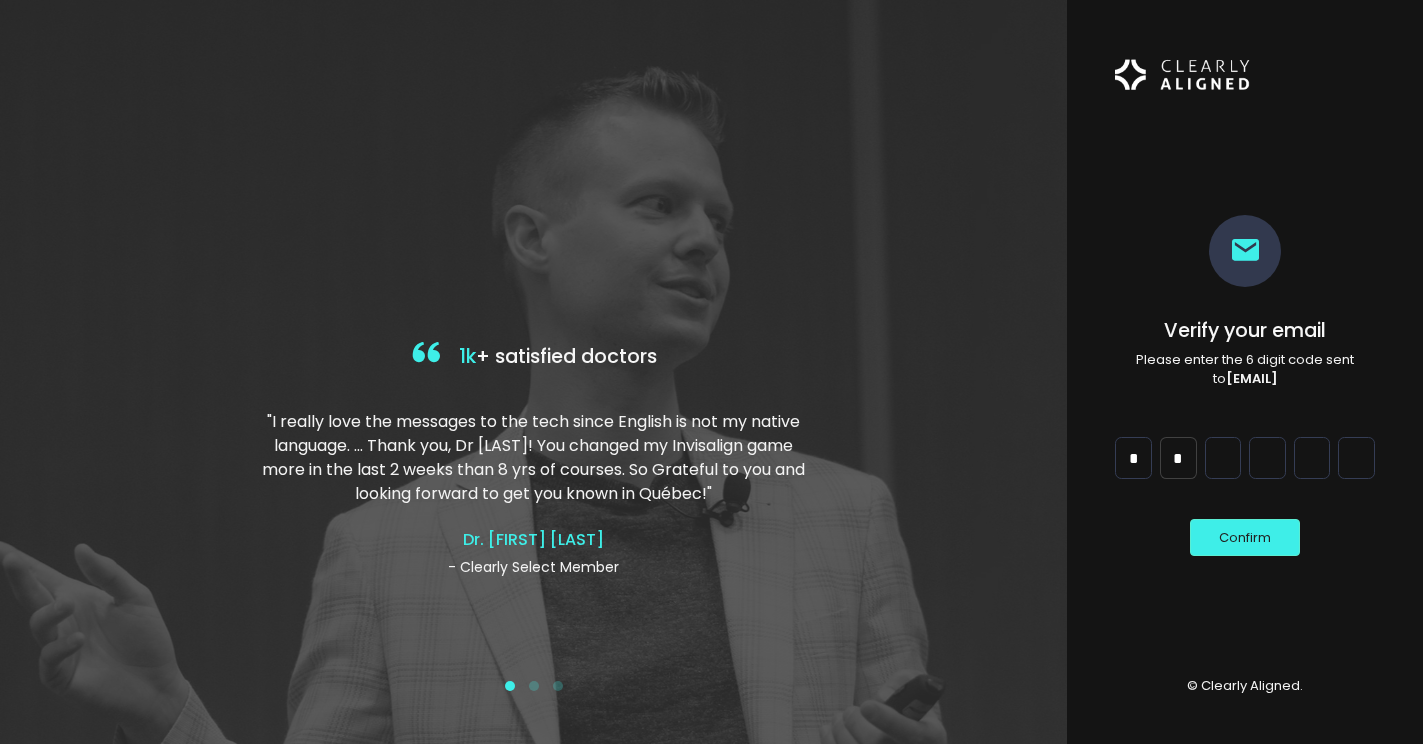 type on "*" 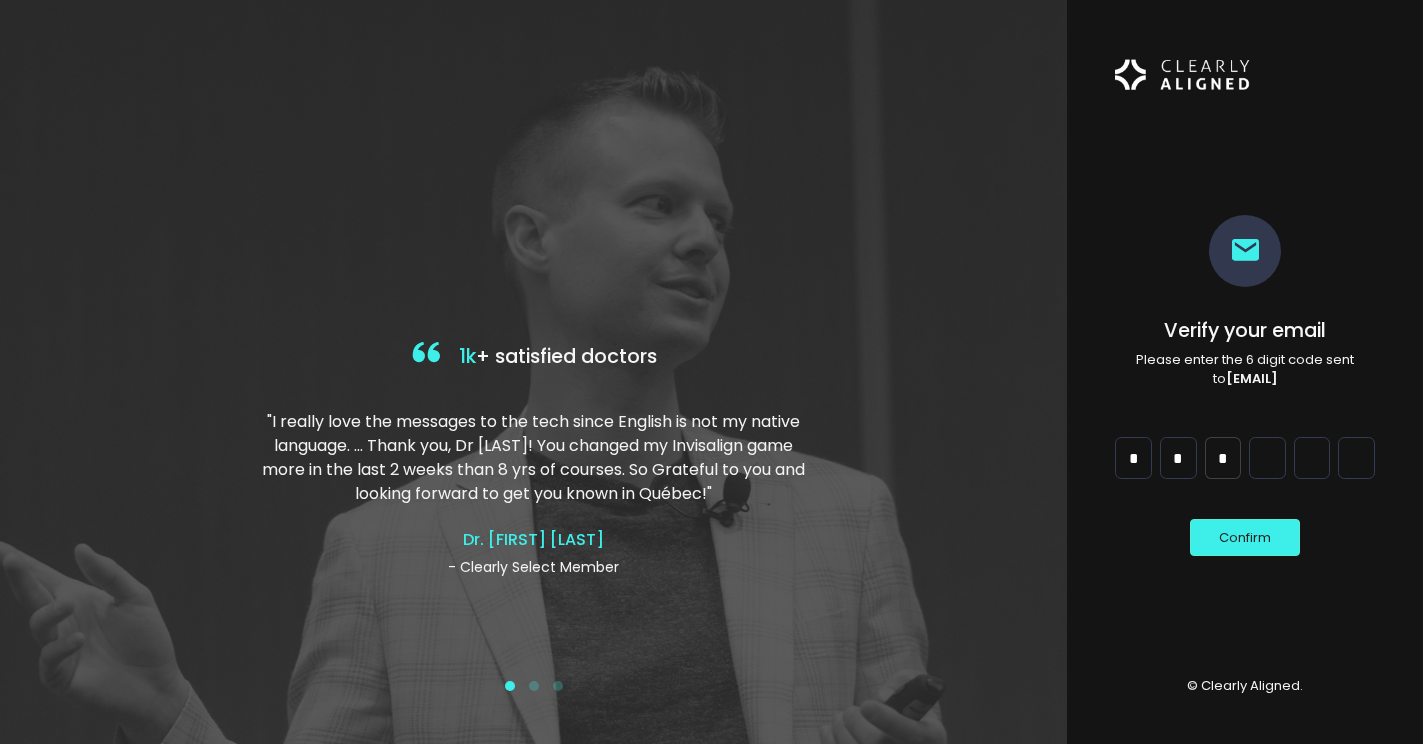 type on "*" 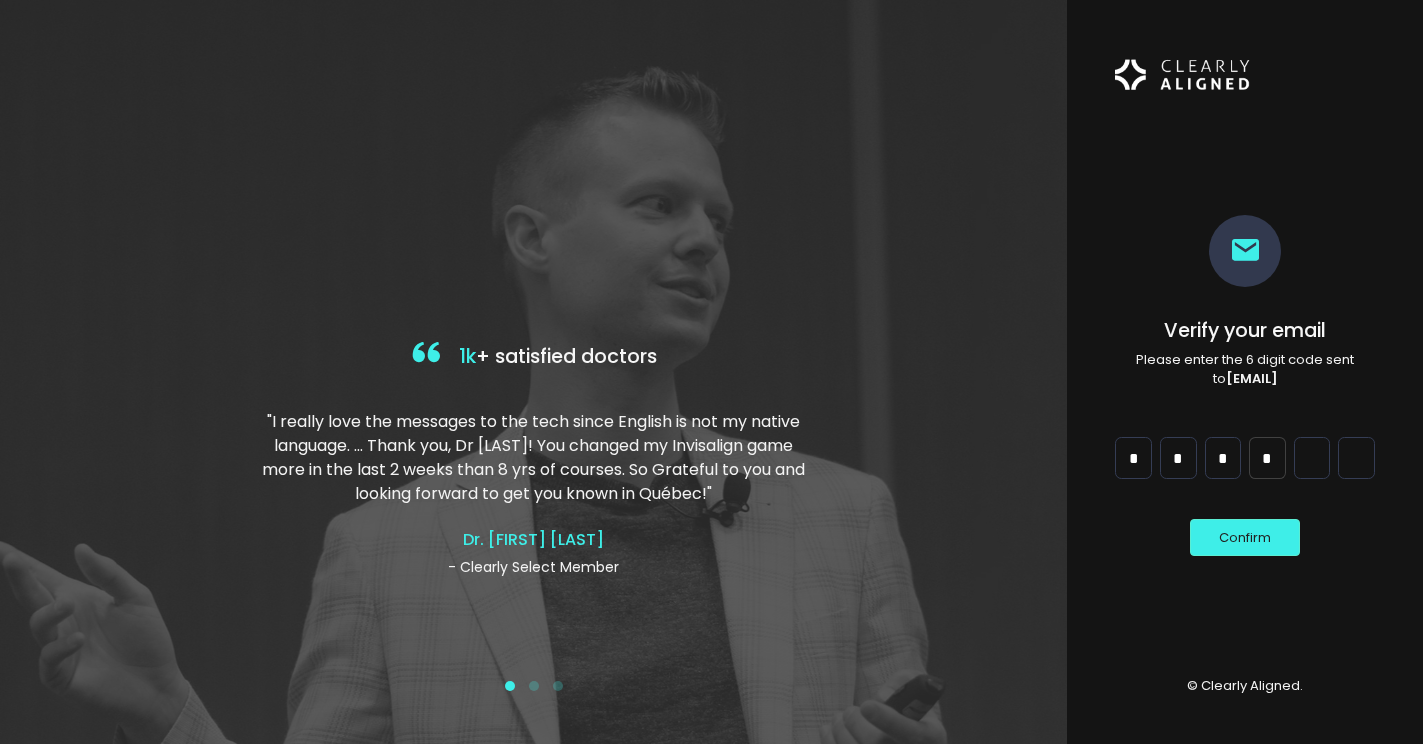 type on "*" 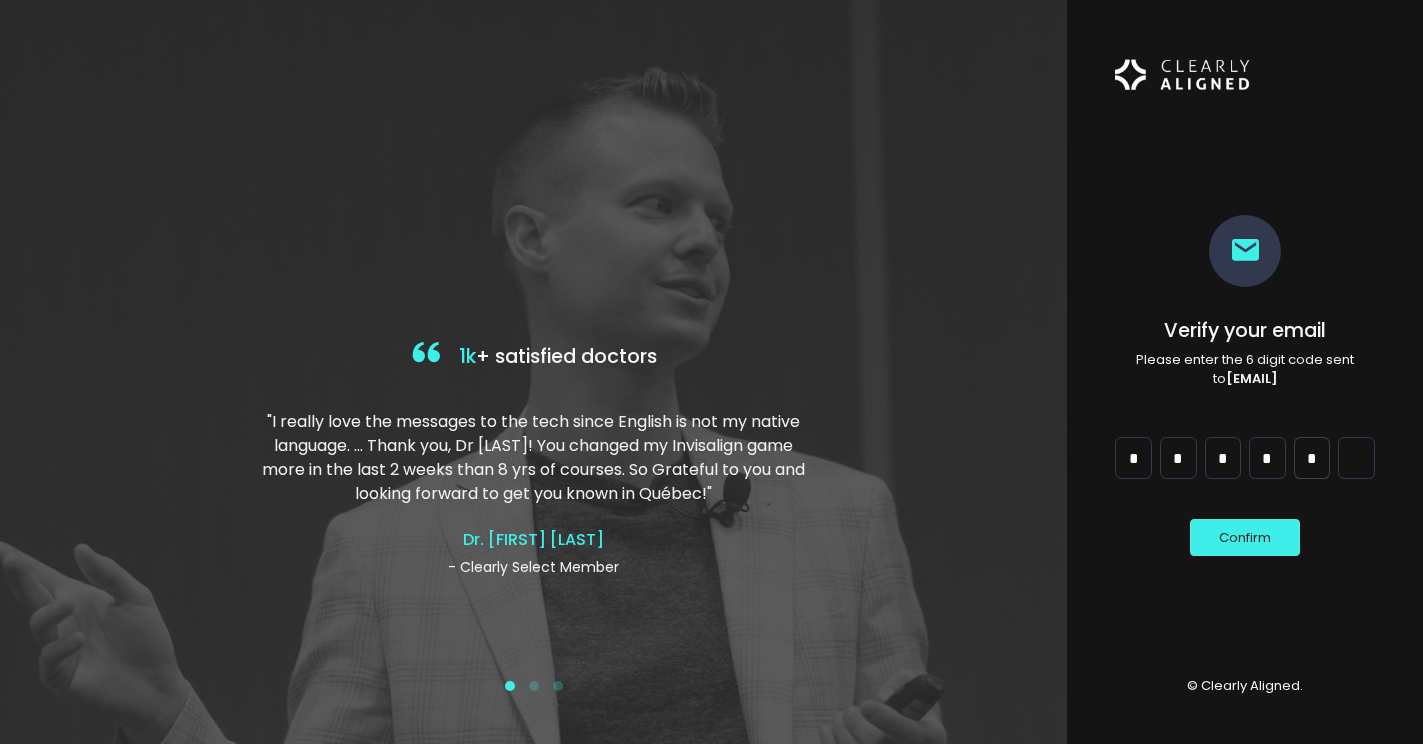 type on "*" 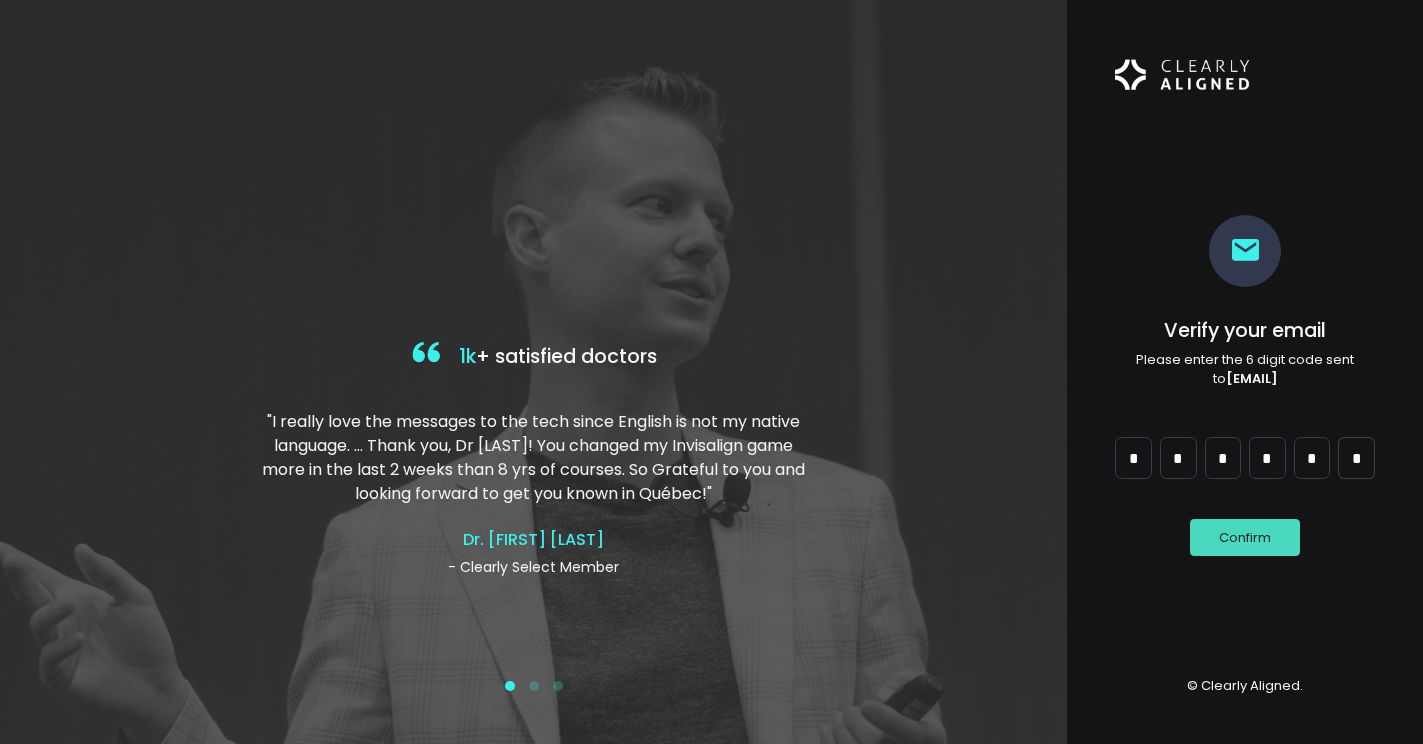 type on "*" 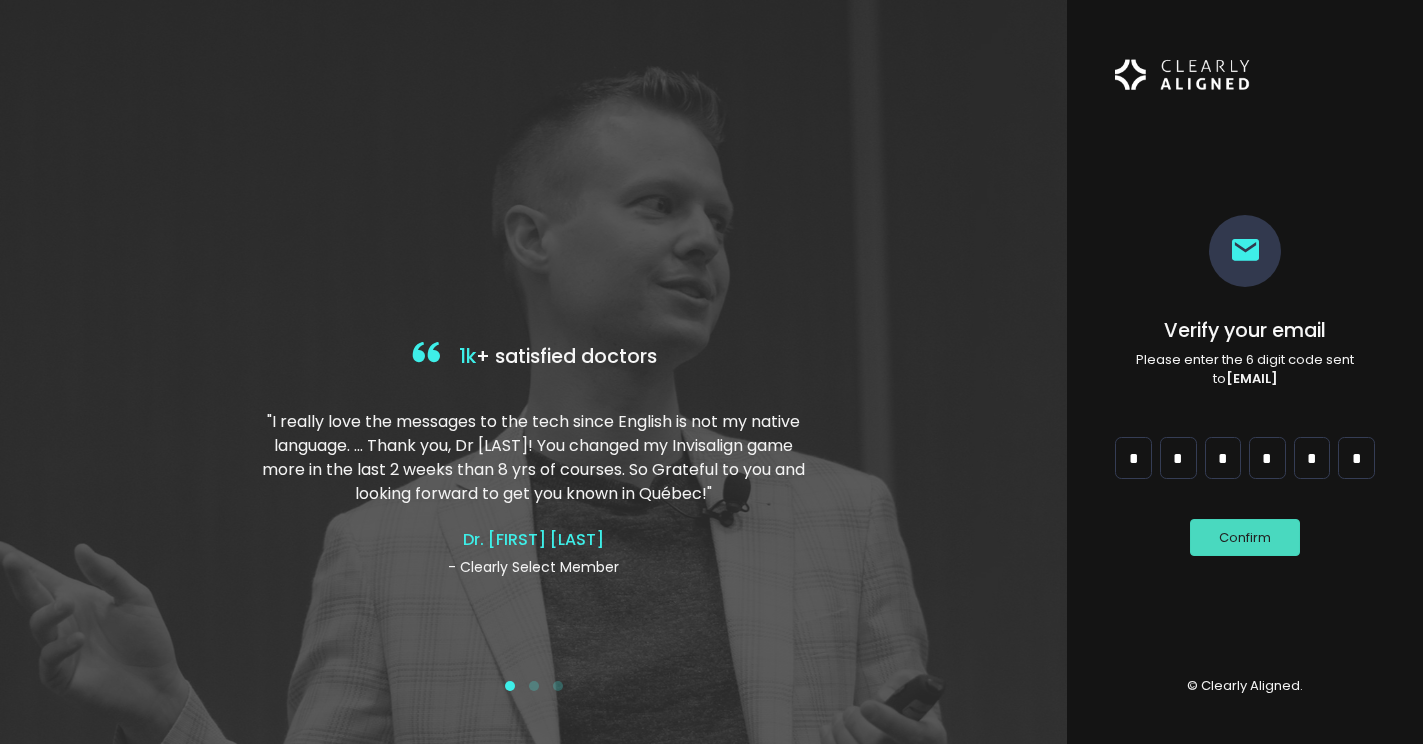 click on "Confirm" at bounding box center [1245, 537] 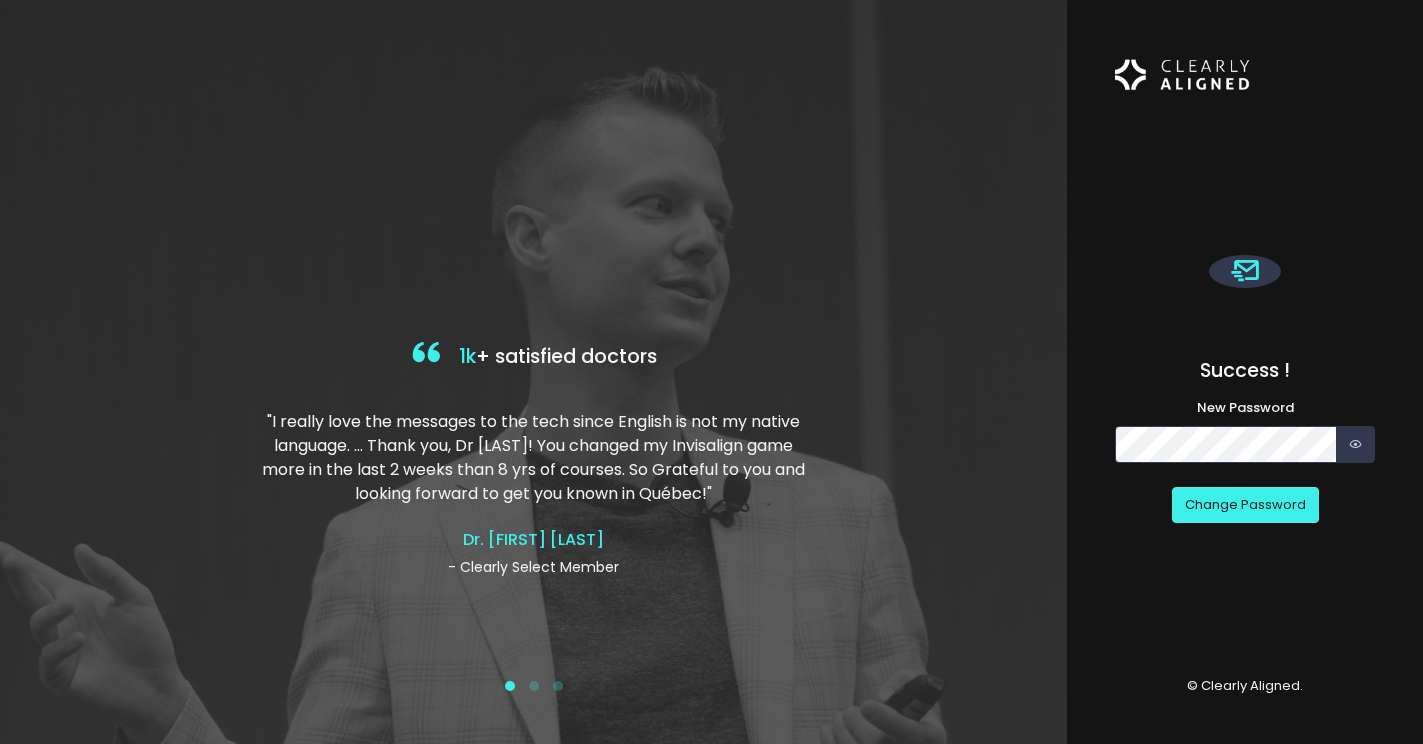 click at bounding box center [1355, 444] 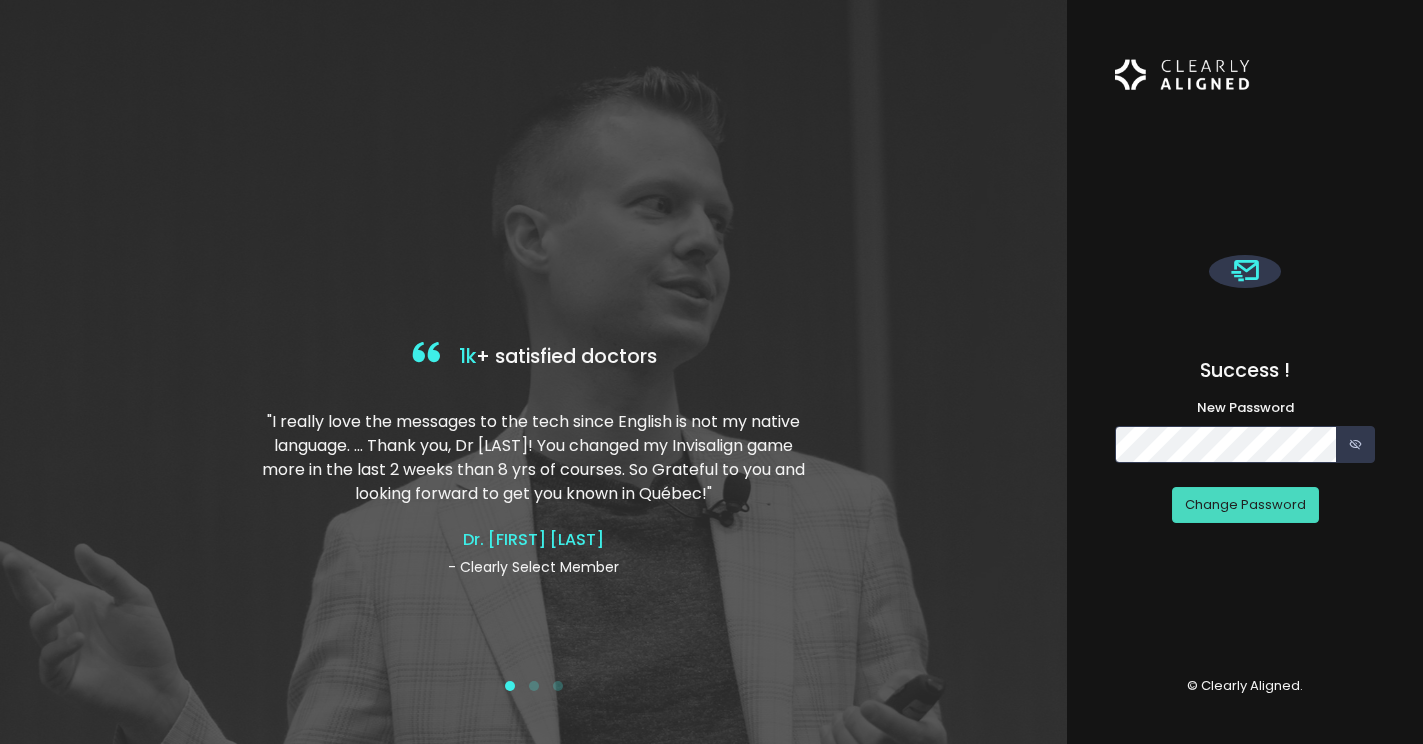click on "Change Password" at bounding box center (1245, 505) 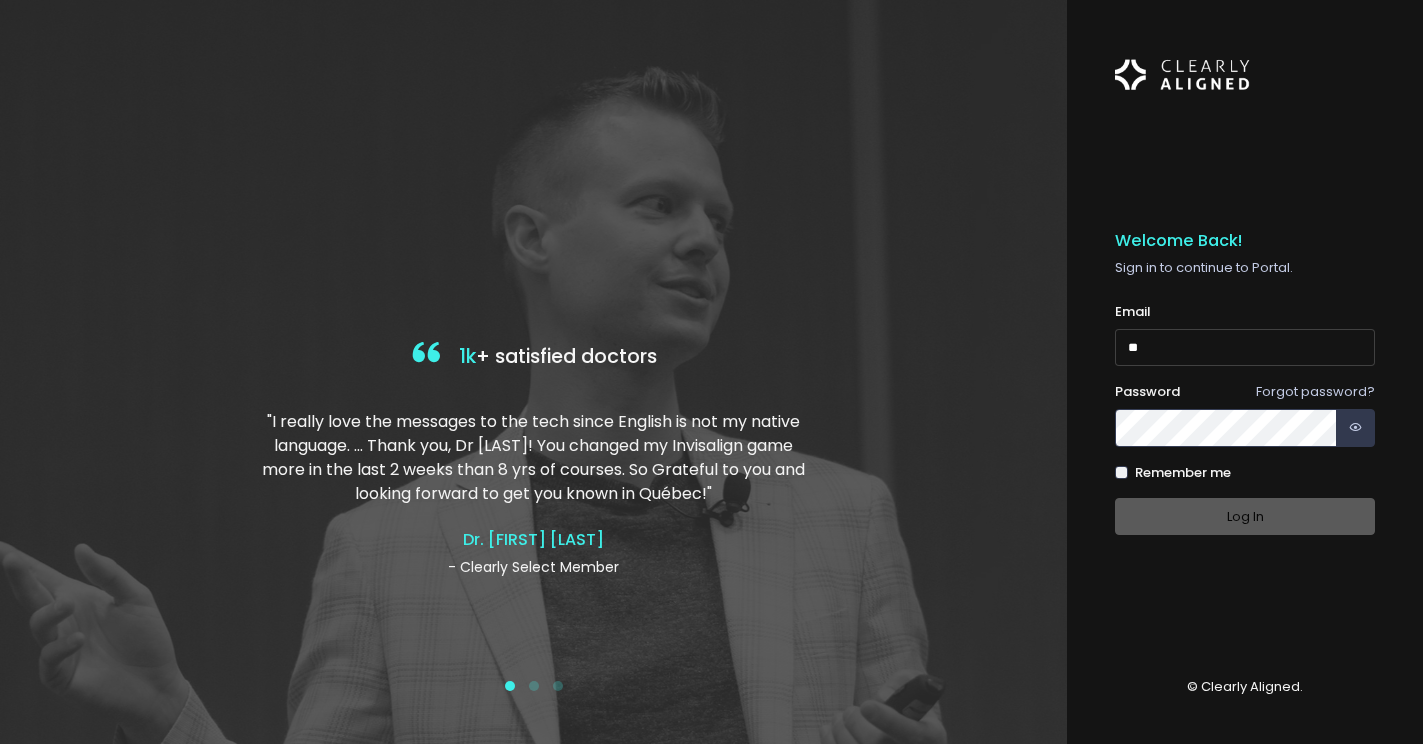 type on "*" 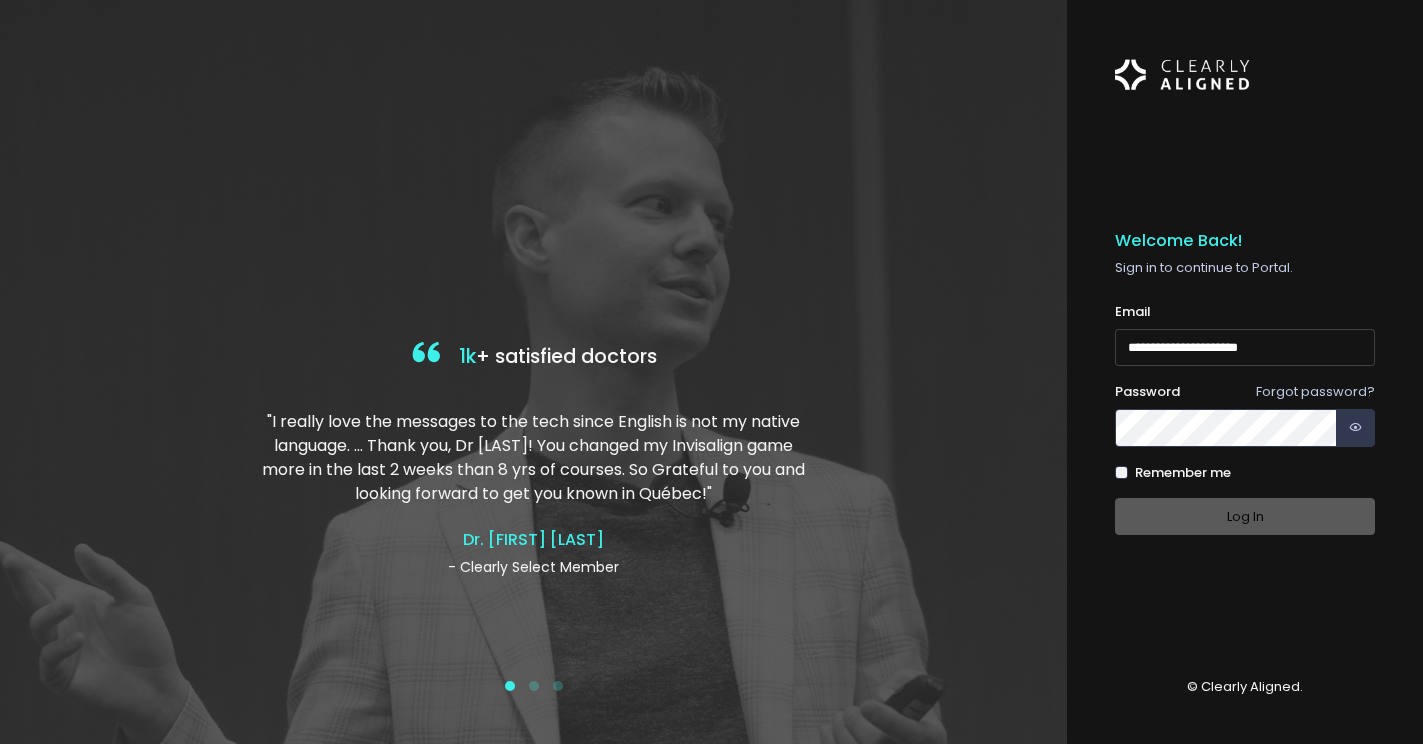type on "**********" 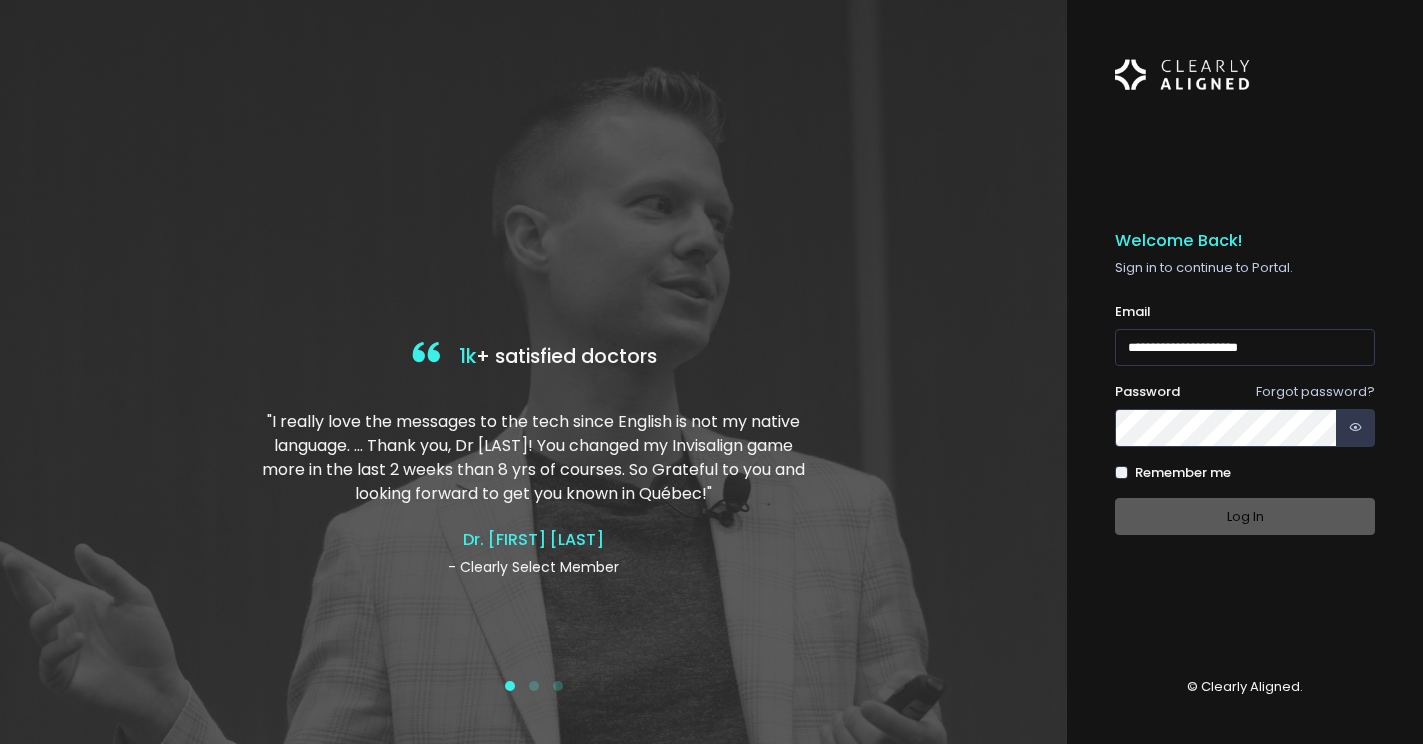 click at bounding box center [1355, 427] 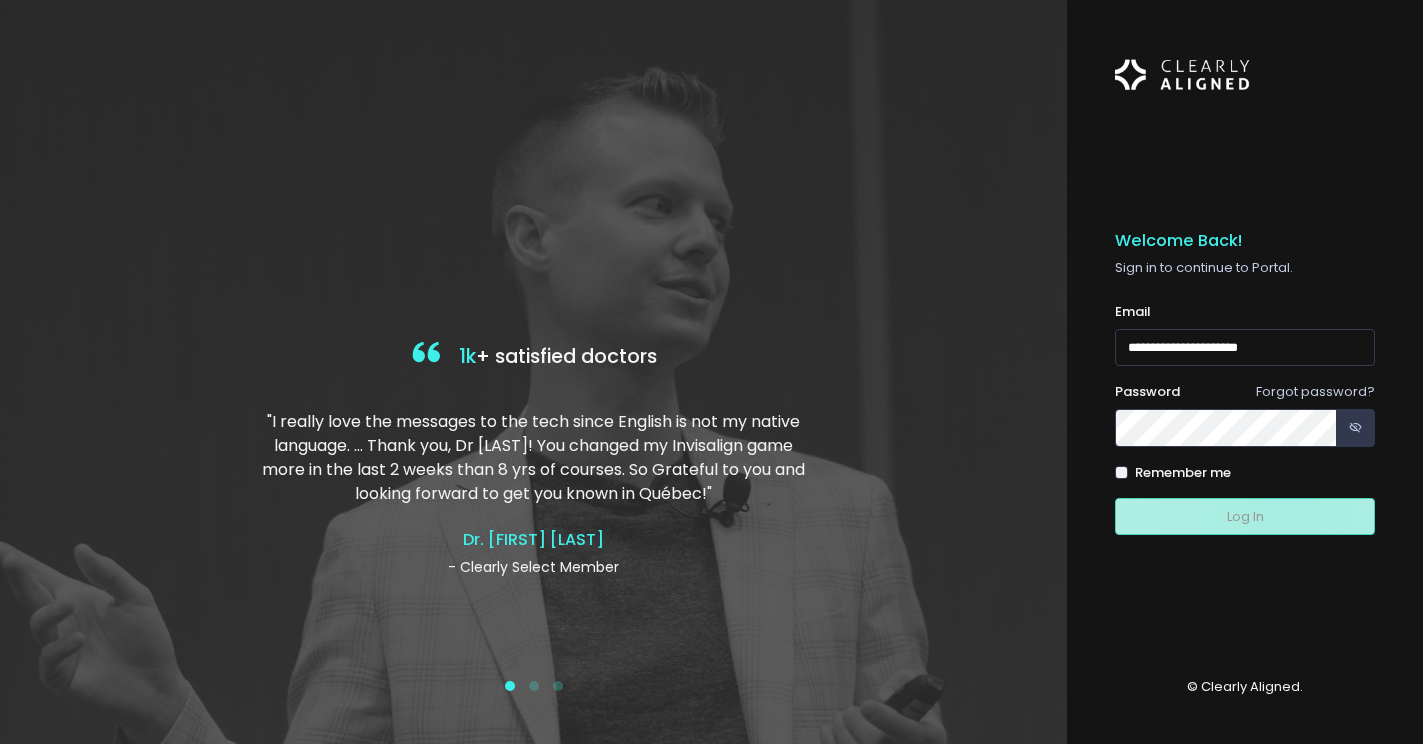 click on "Log In" at bounding box center [1245, 516] 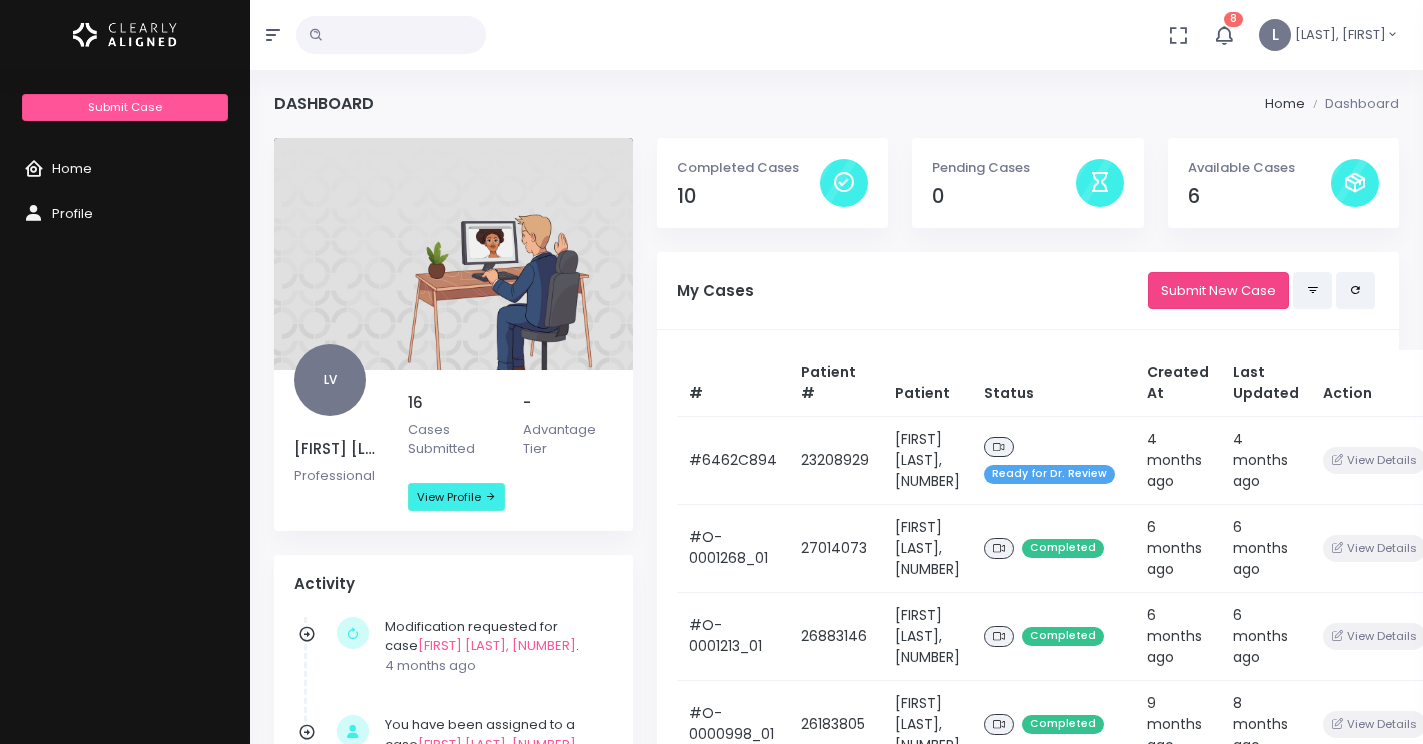 click on "Submit New Case" at bounding box center [1218, 290] 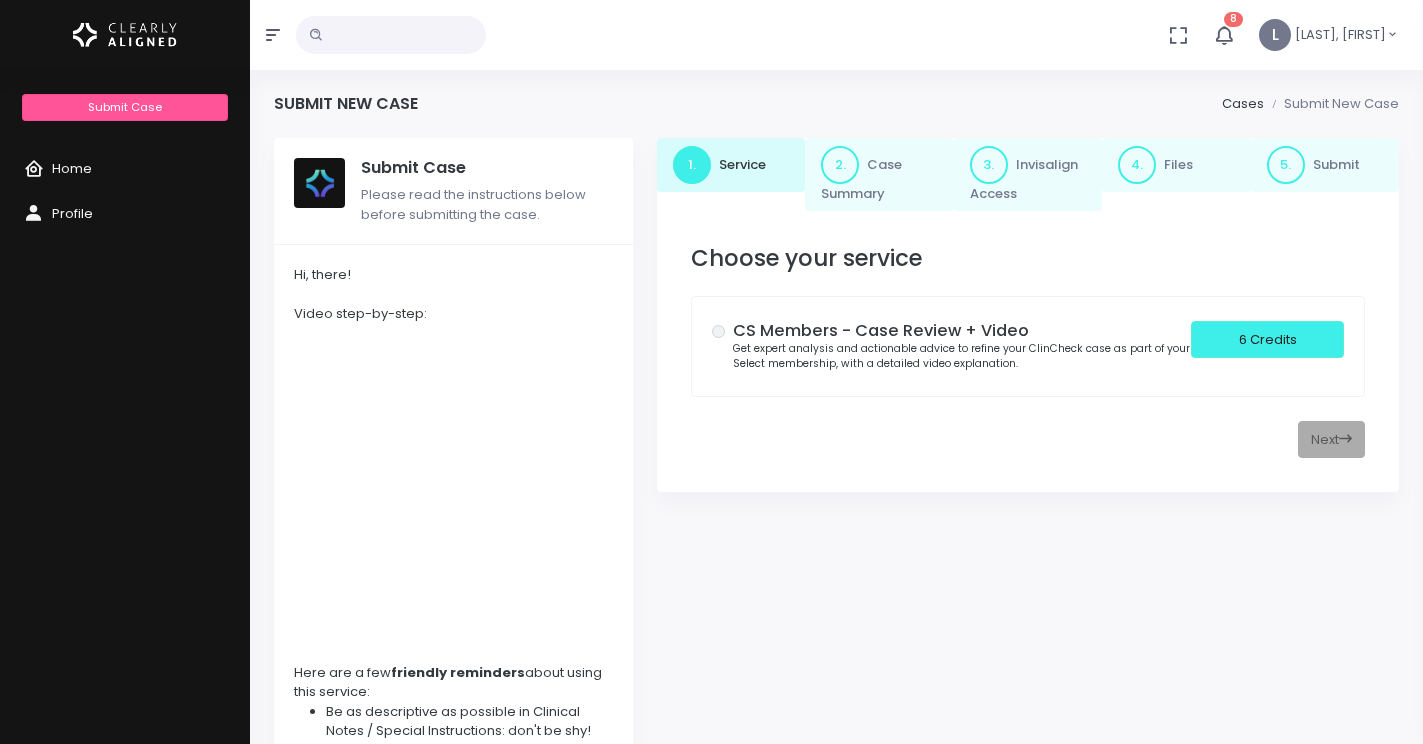 click on "Next" at bounding box center [1028, 439] 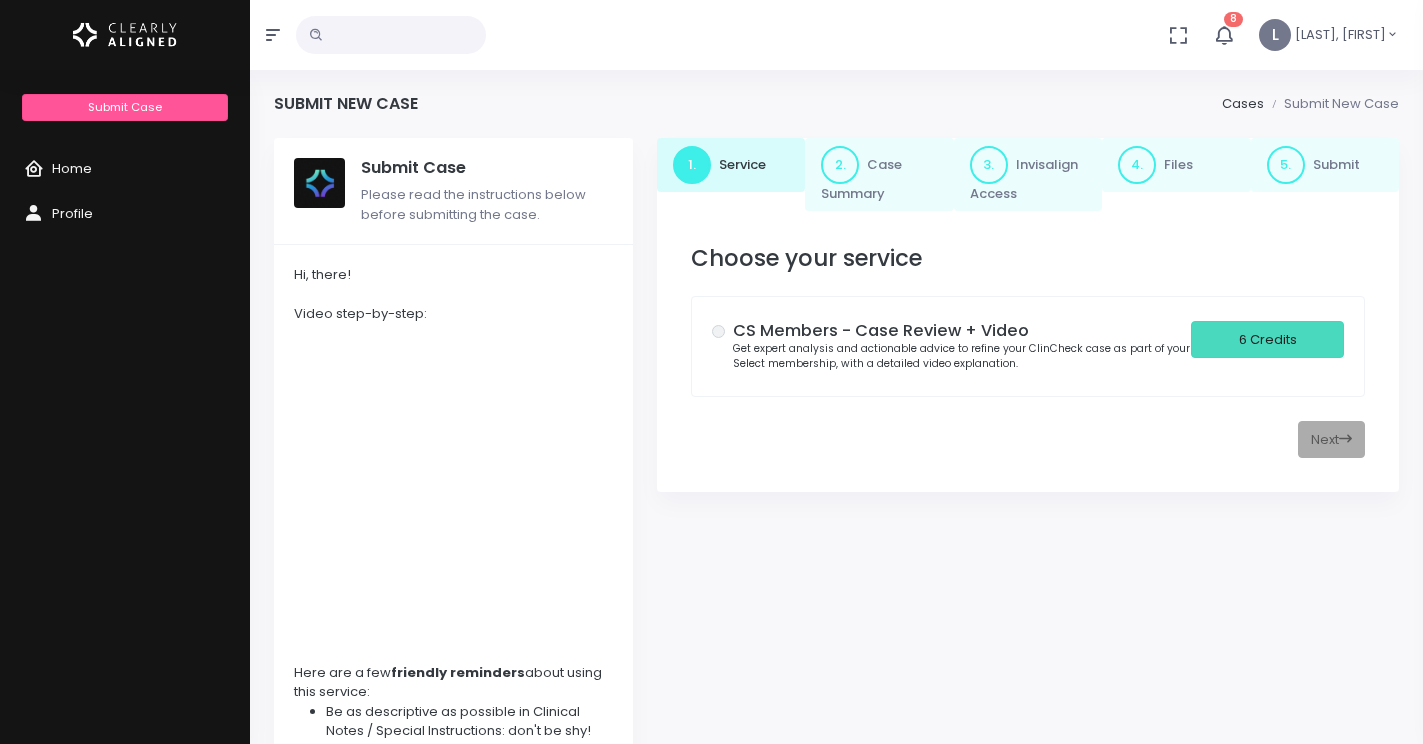 click on "6 Credits" at bounding box center [1267, 339] 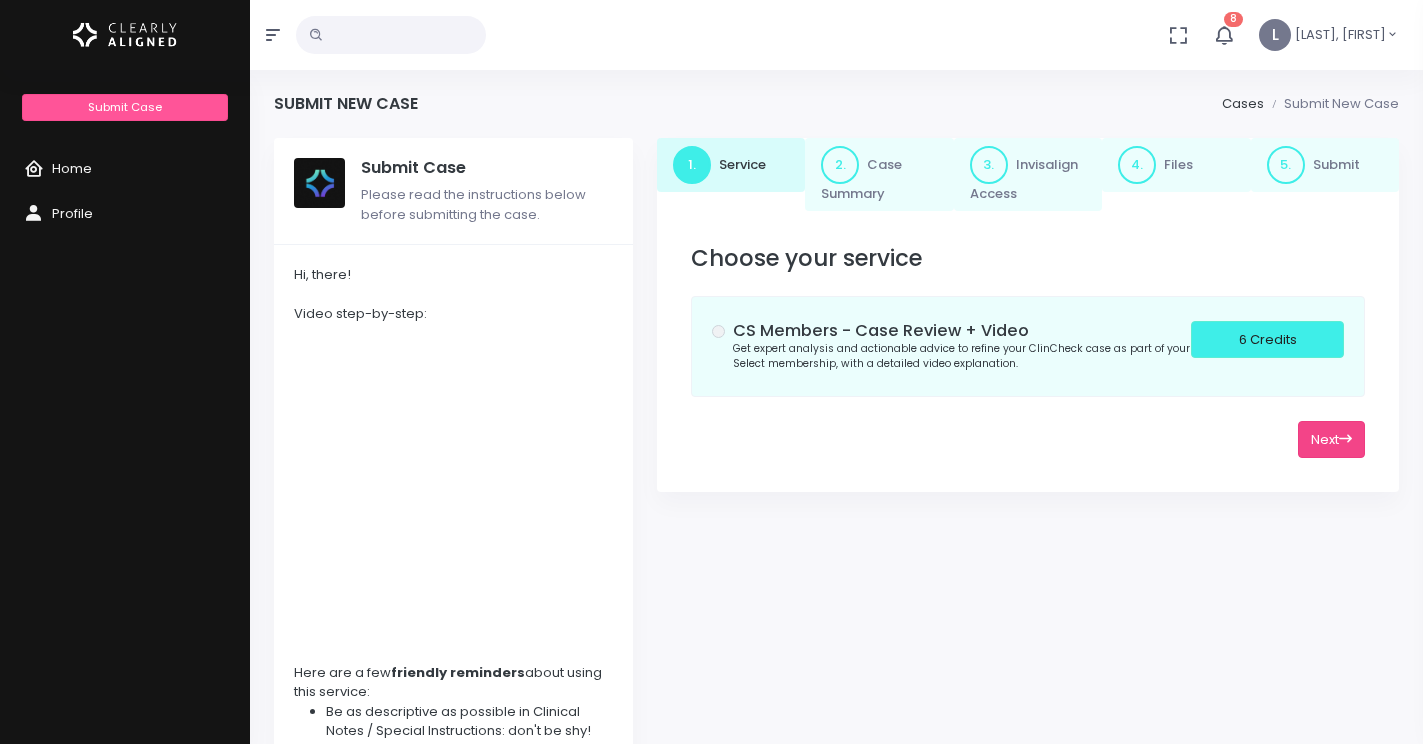 click on "Next" at bounding box center (1331, 439) 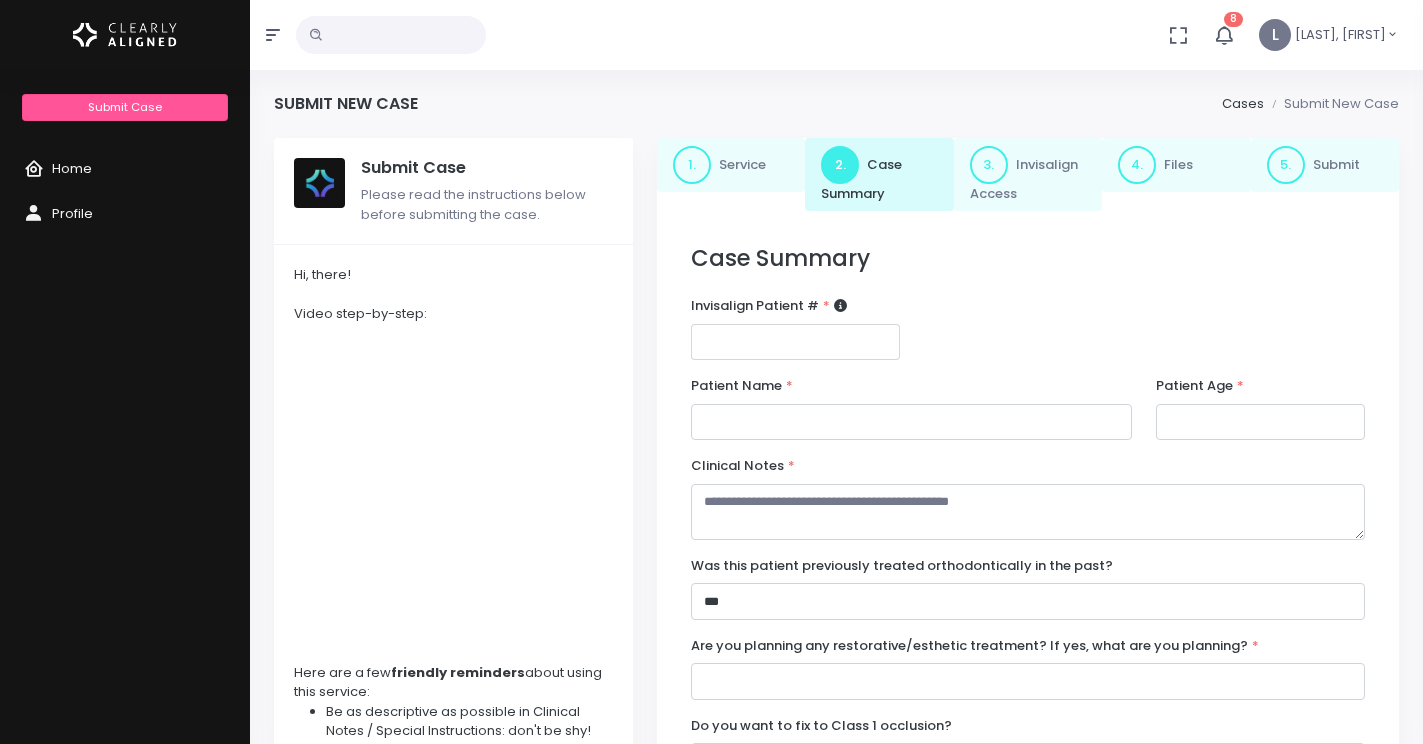 click at bounding box center (795, 342) 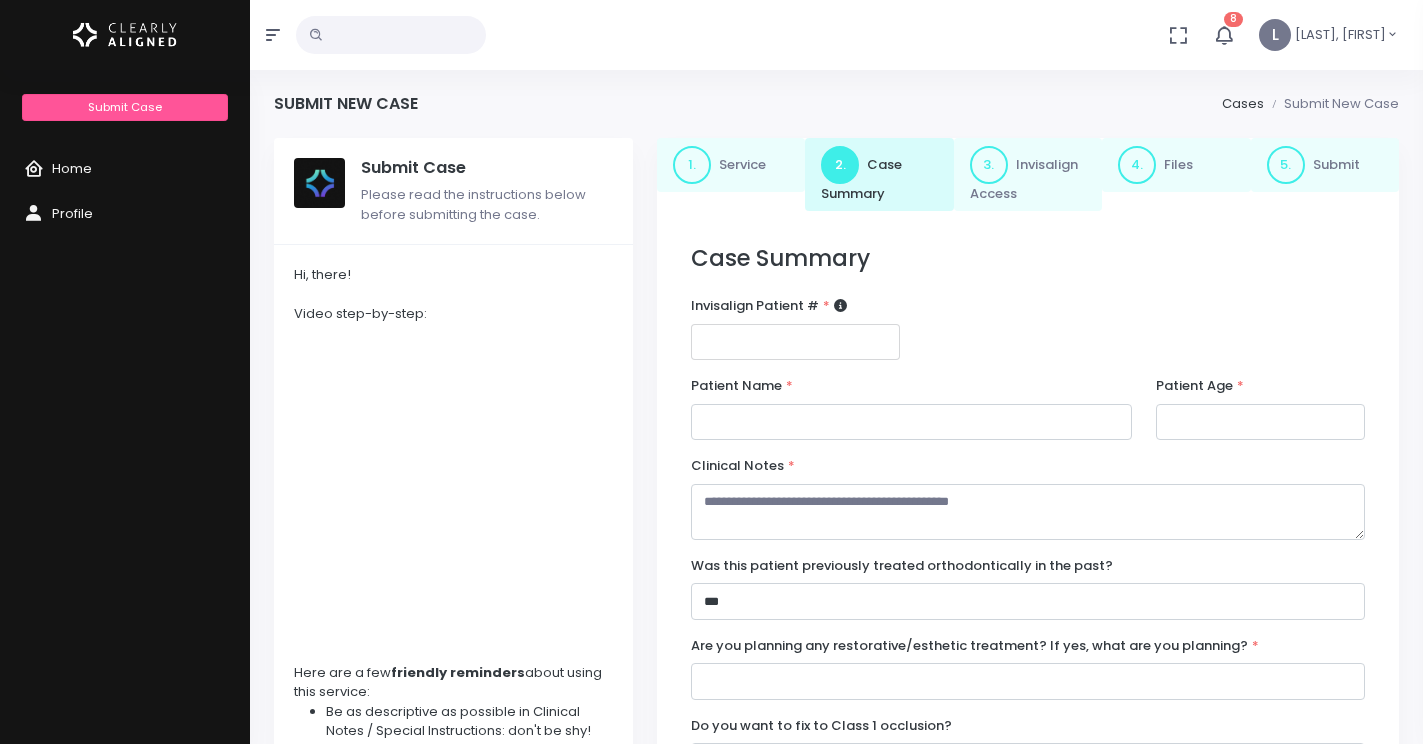 type on "********" 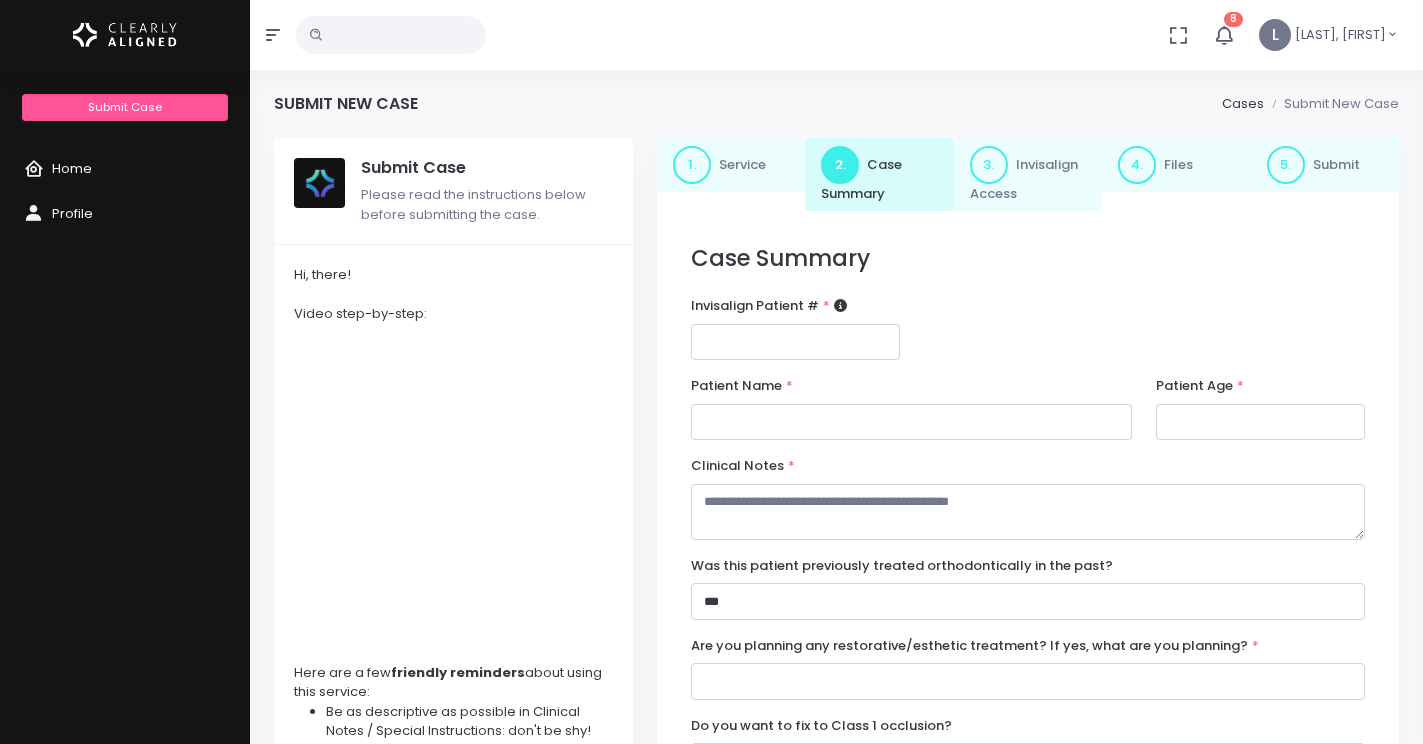 click at bounding box center (911, 422) 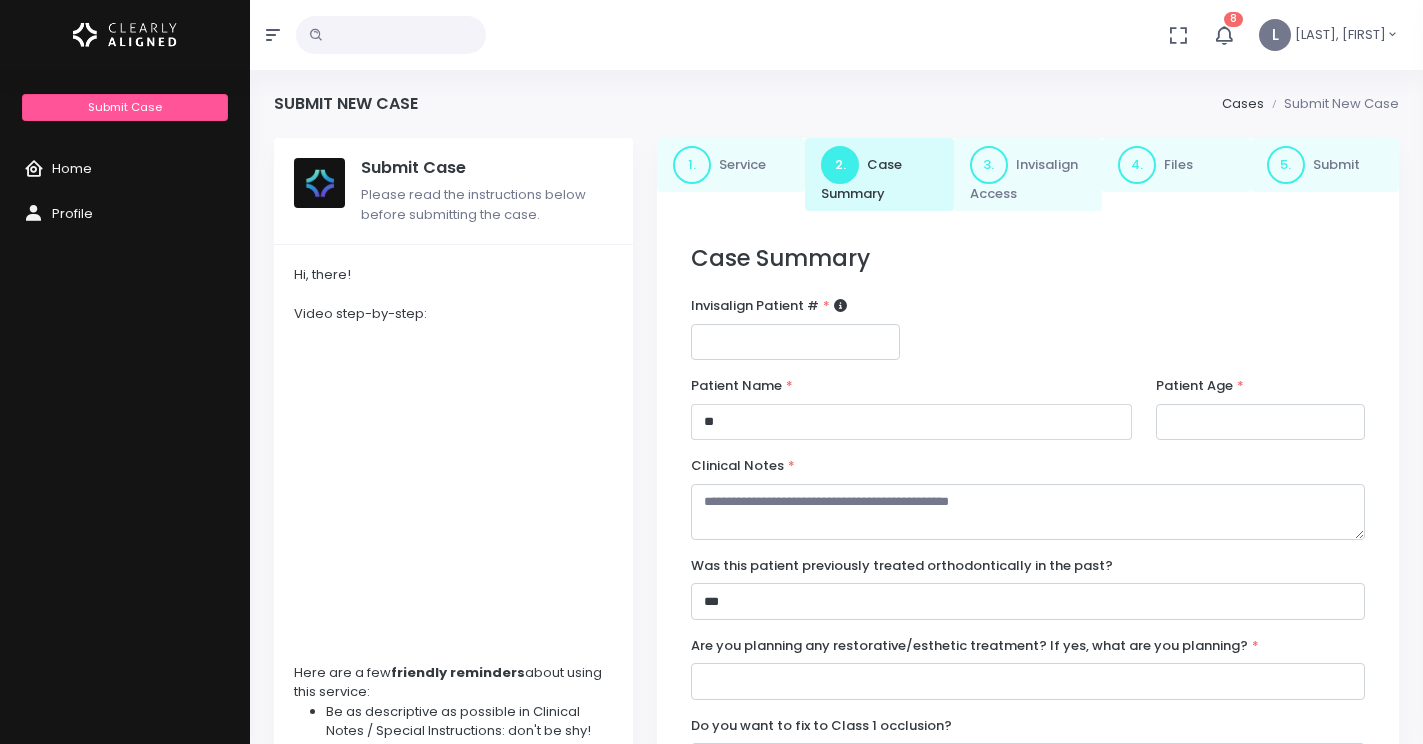 type on "*" 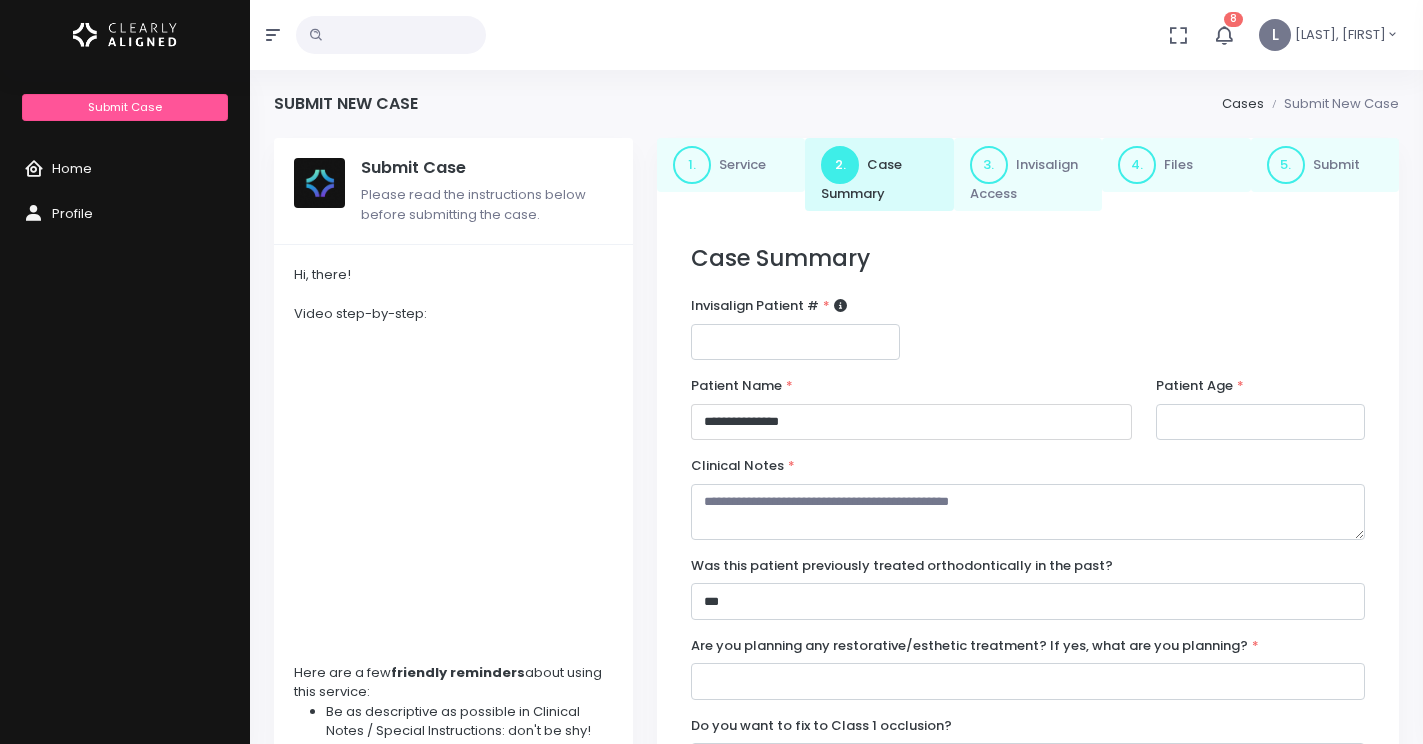 type on "**********" 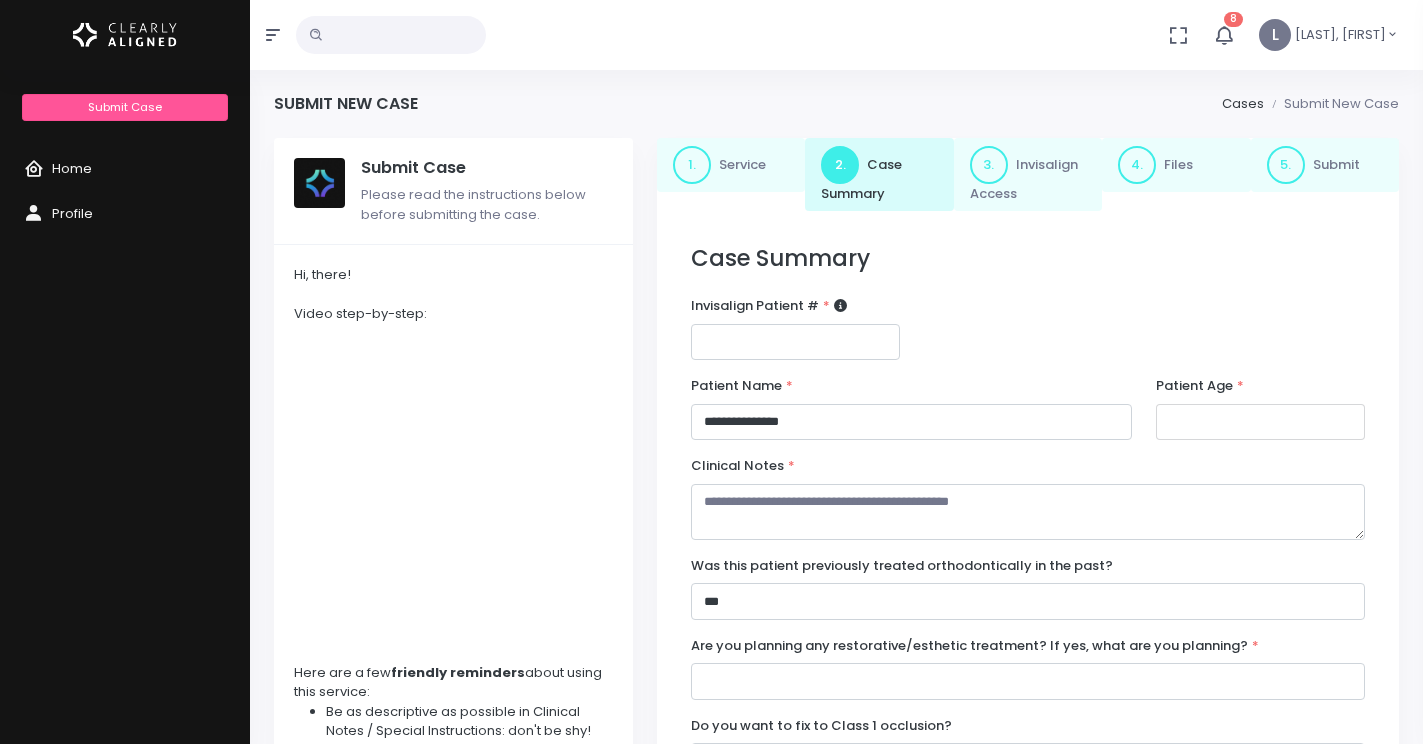 type on "**" 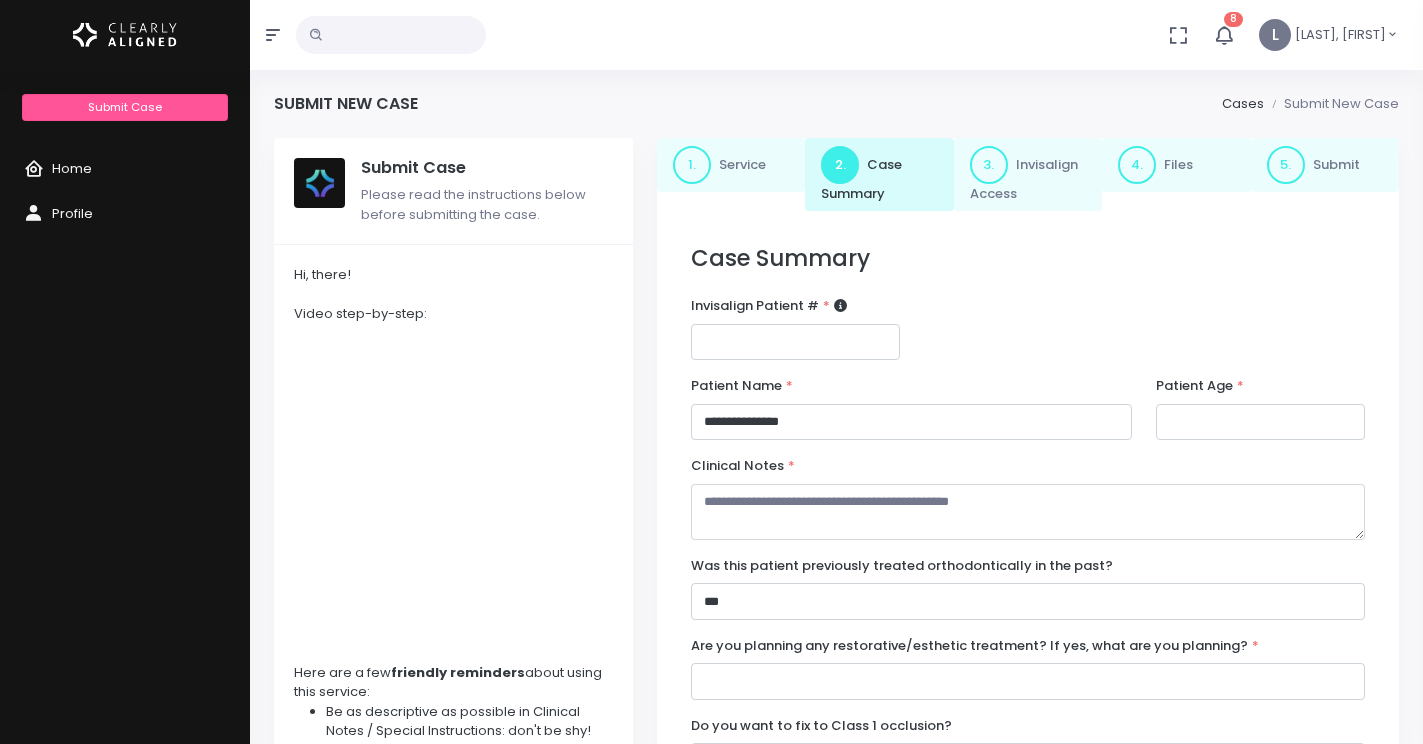 click at bounding box center [1028, 512] 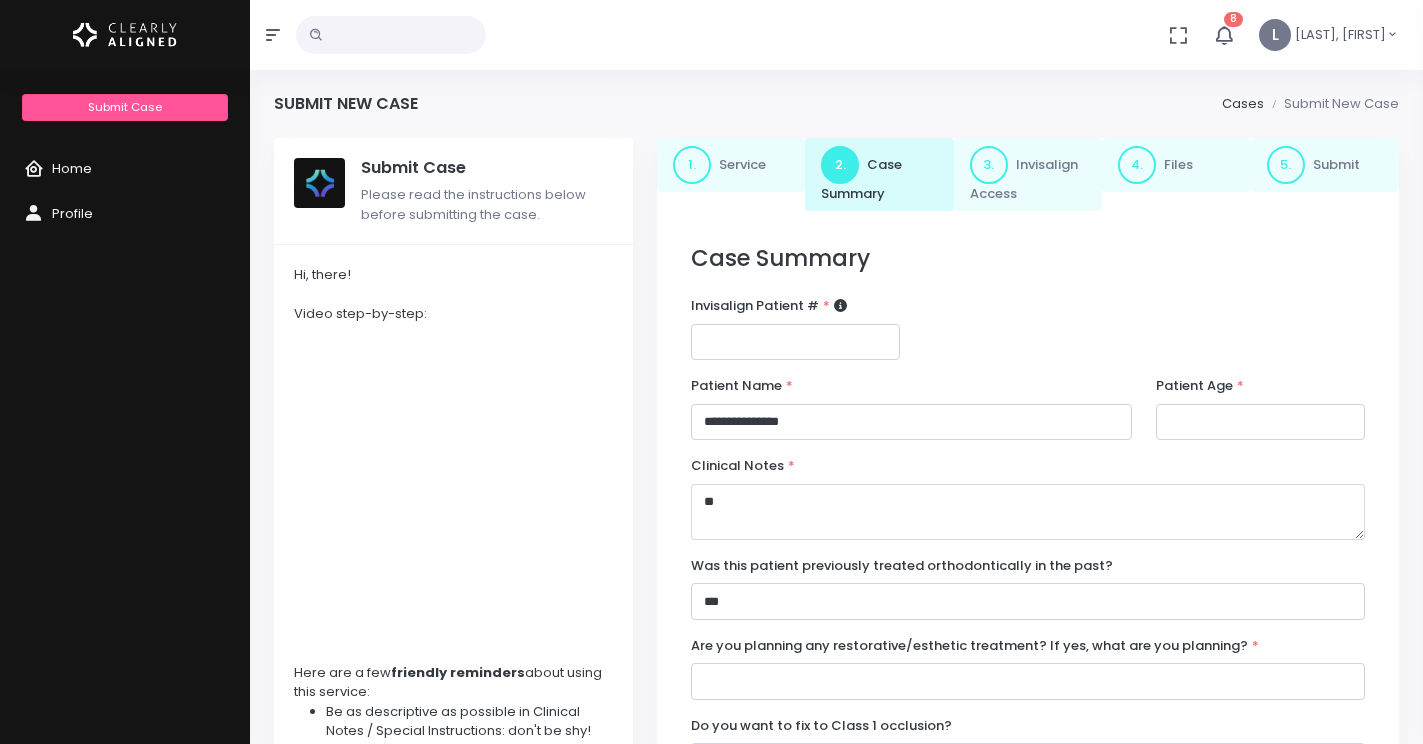 type on "*" 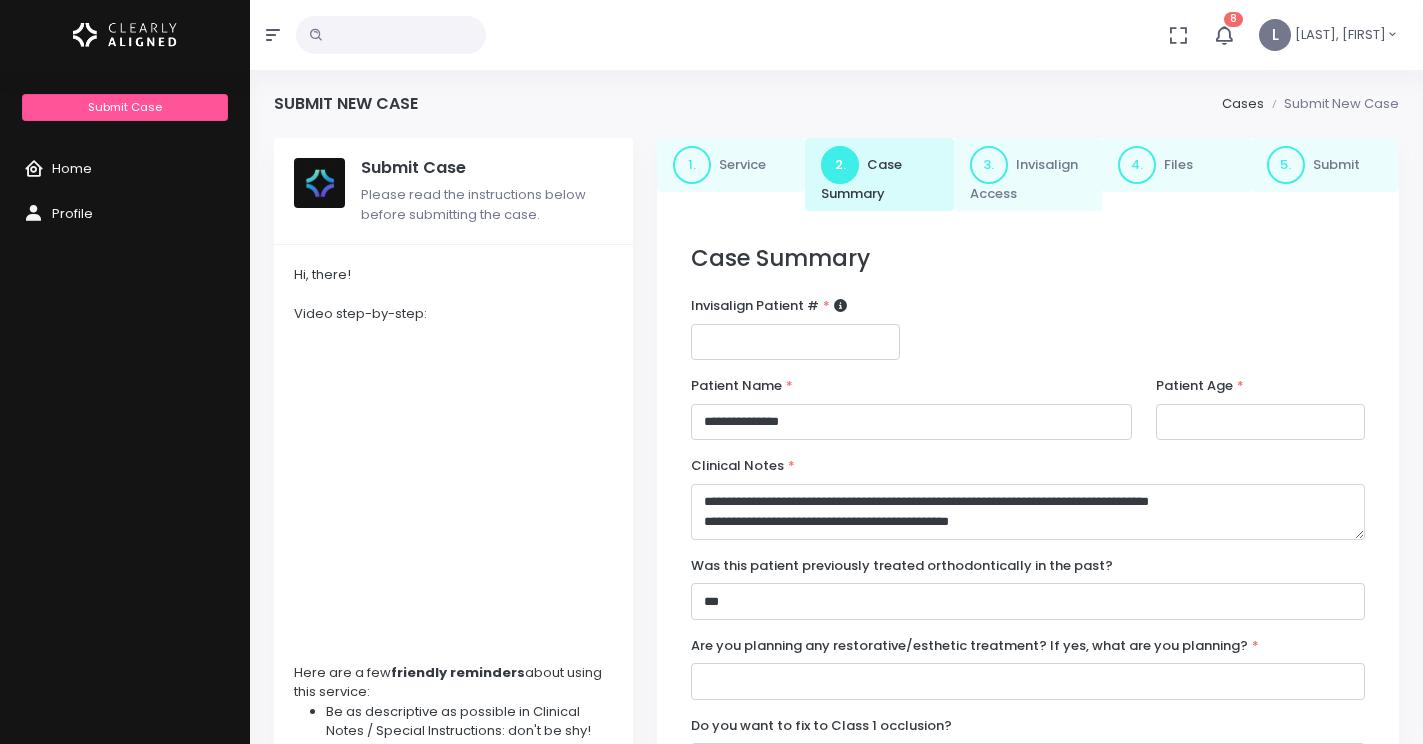 scroll, scrollTop: 0, scrollLeft: 0, axis: both 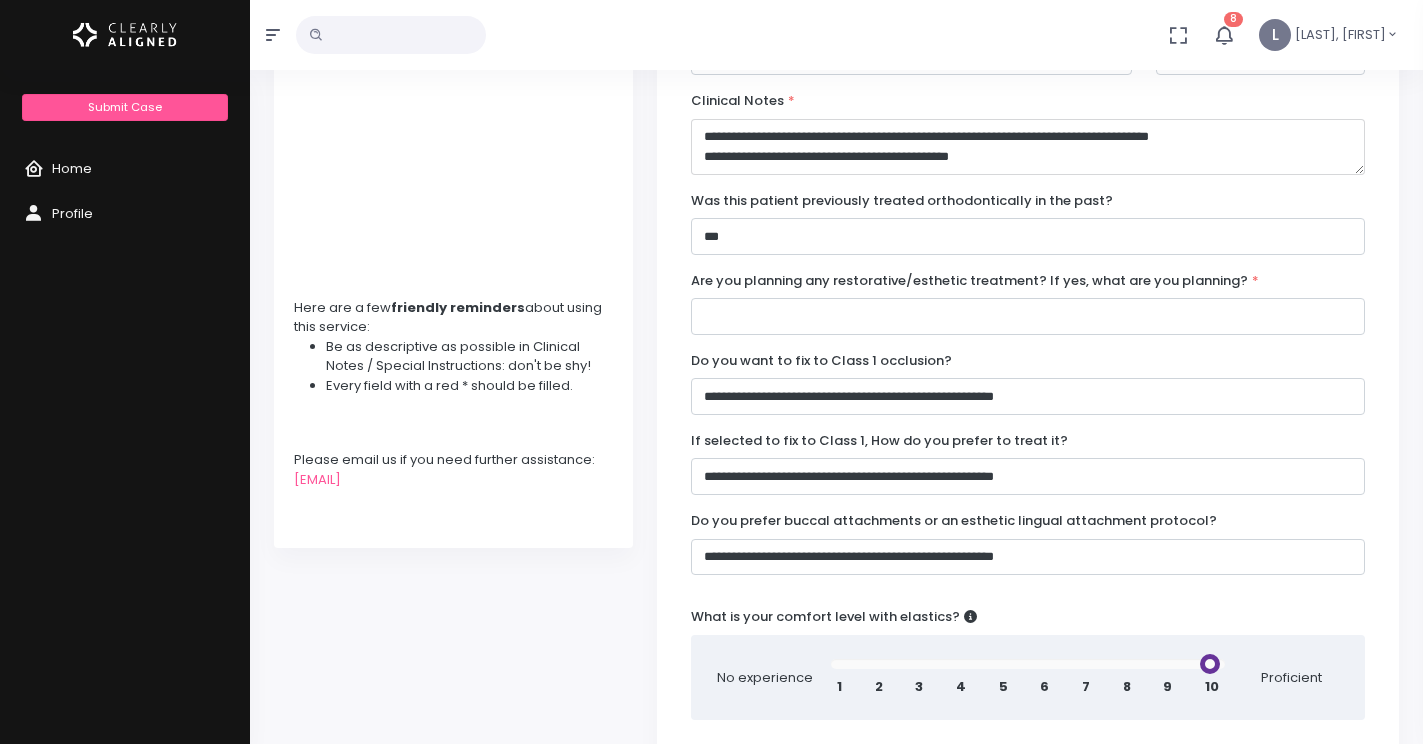 type on "**********" 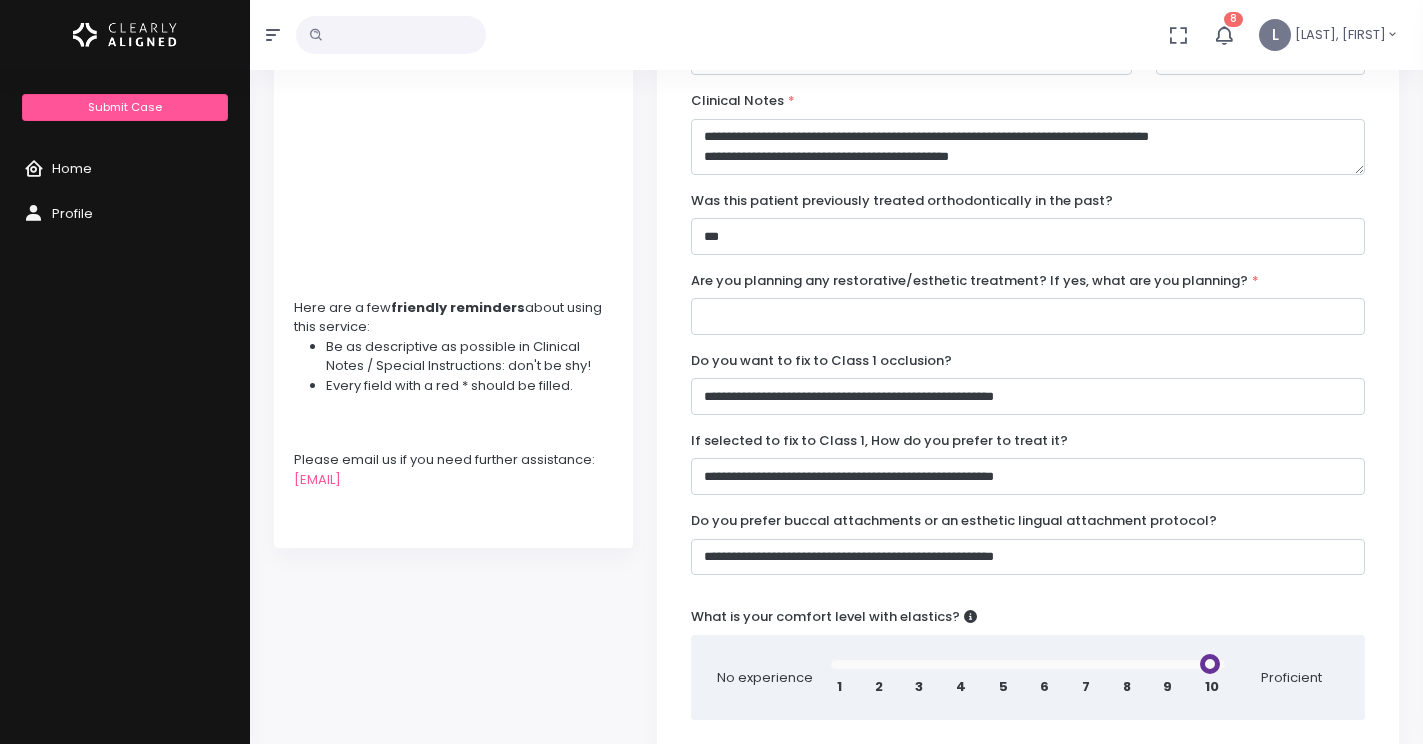 click on "9" at bounding box center (1167, 687) 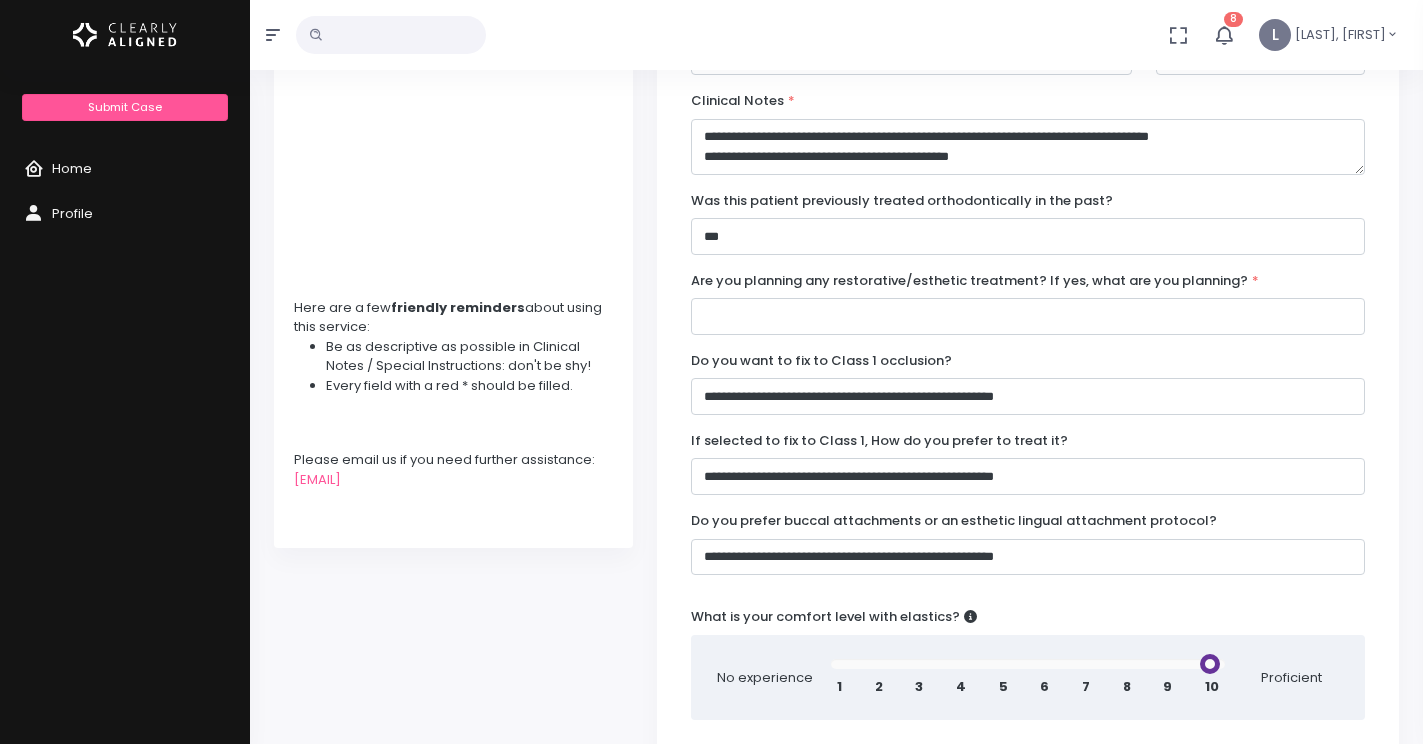 type on "*" 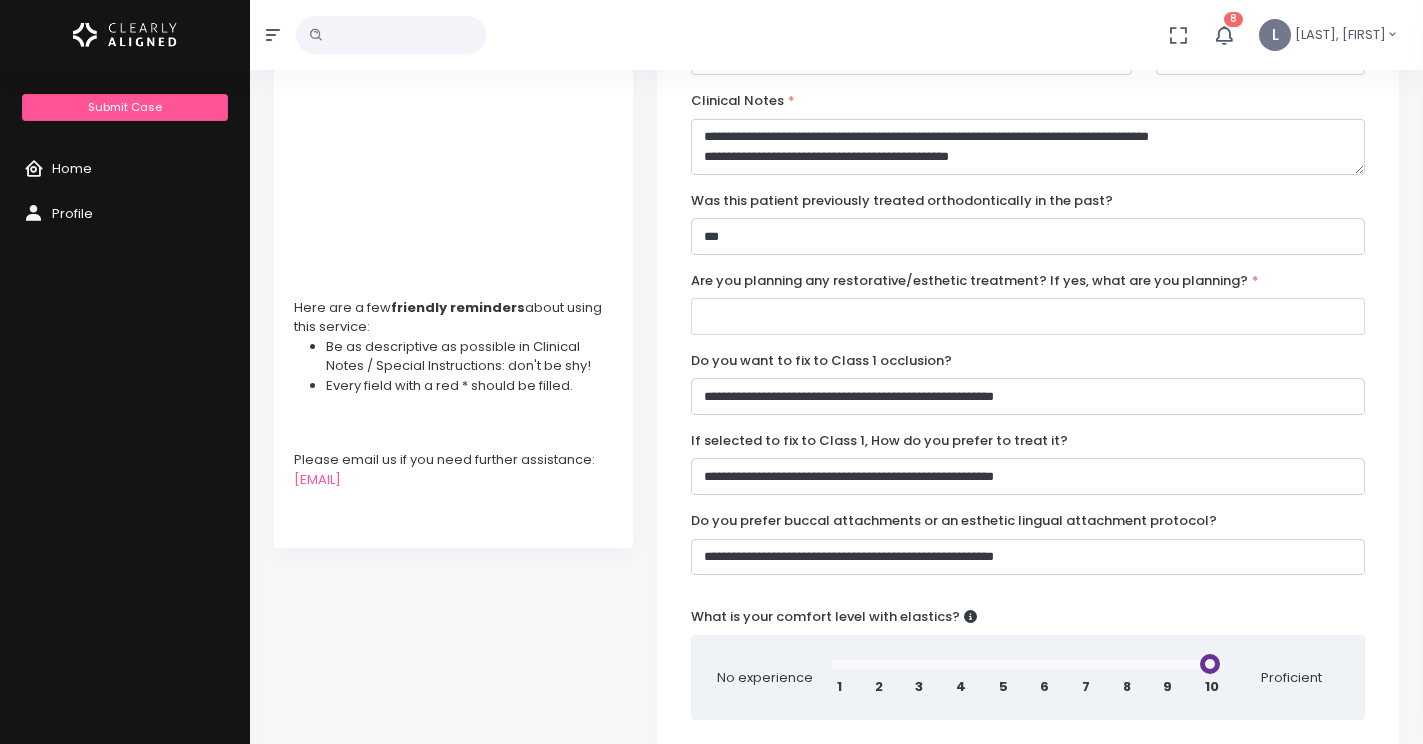 click at bounding box center (1028, 316) 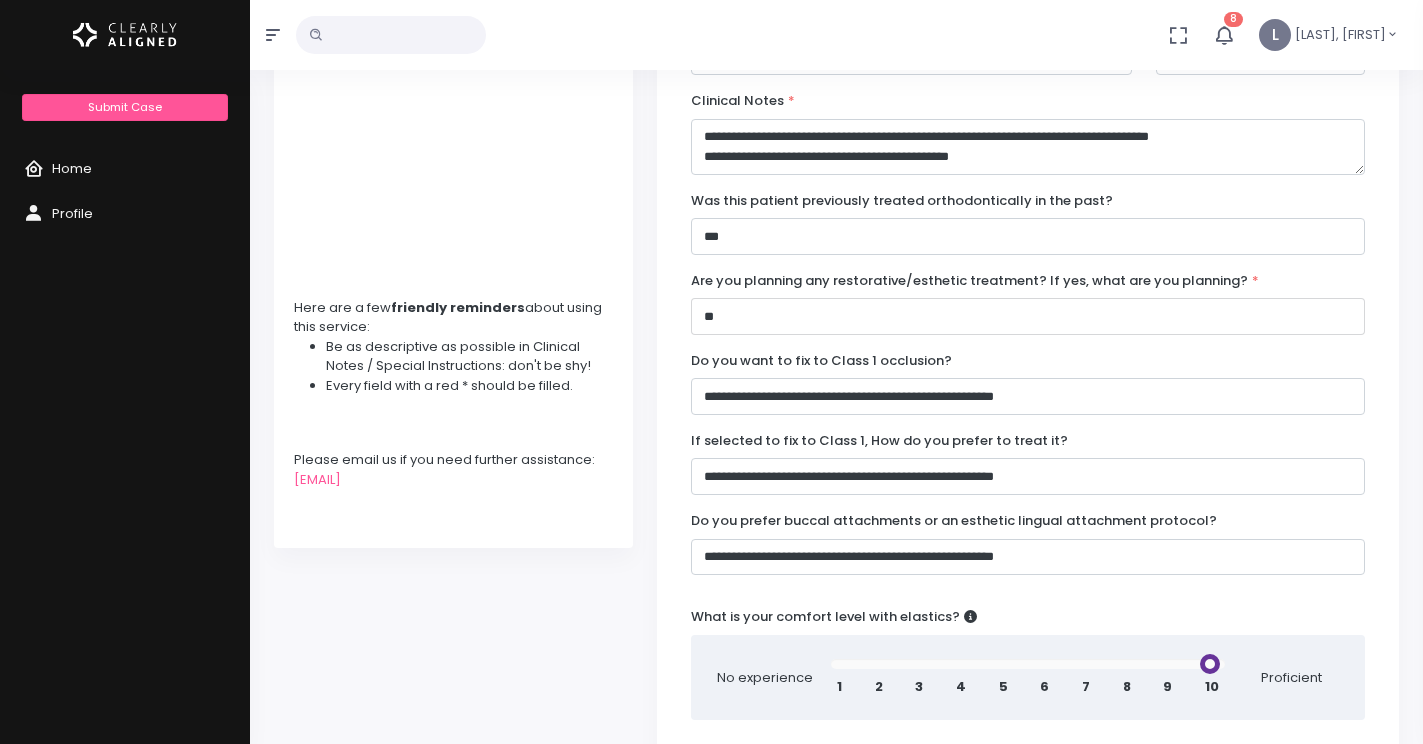 type on "**" 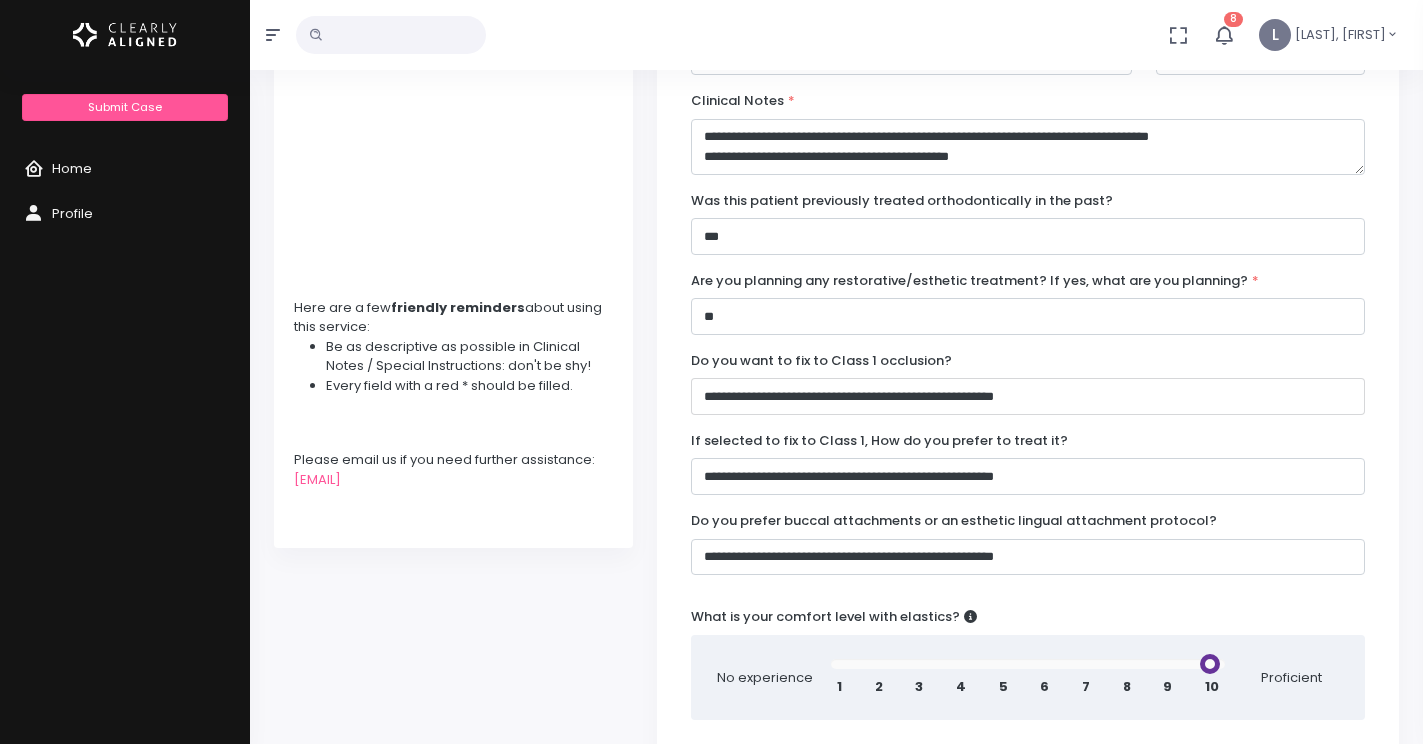 select on "*******" 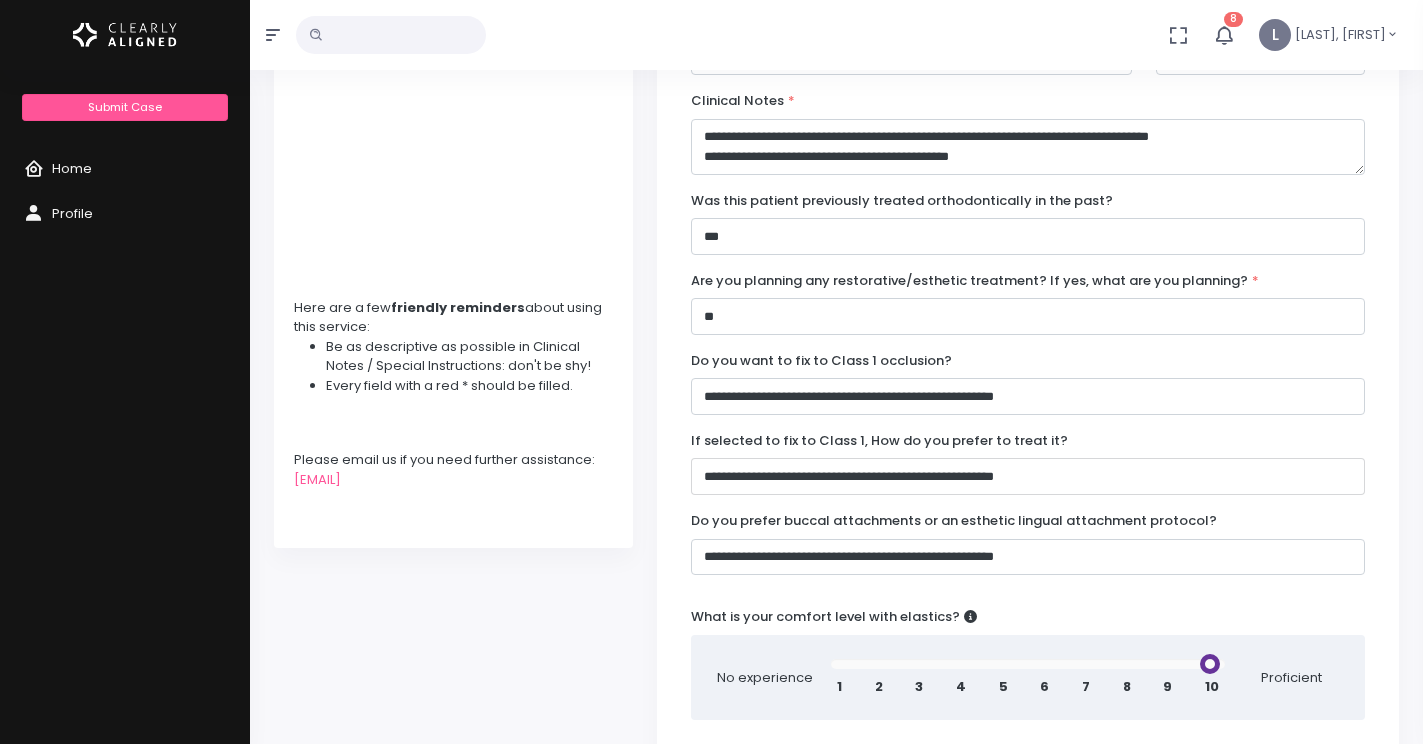 select on "********" 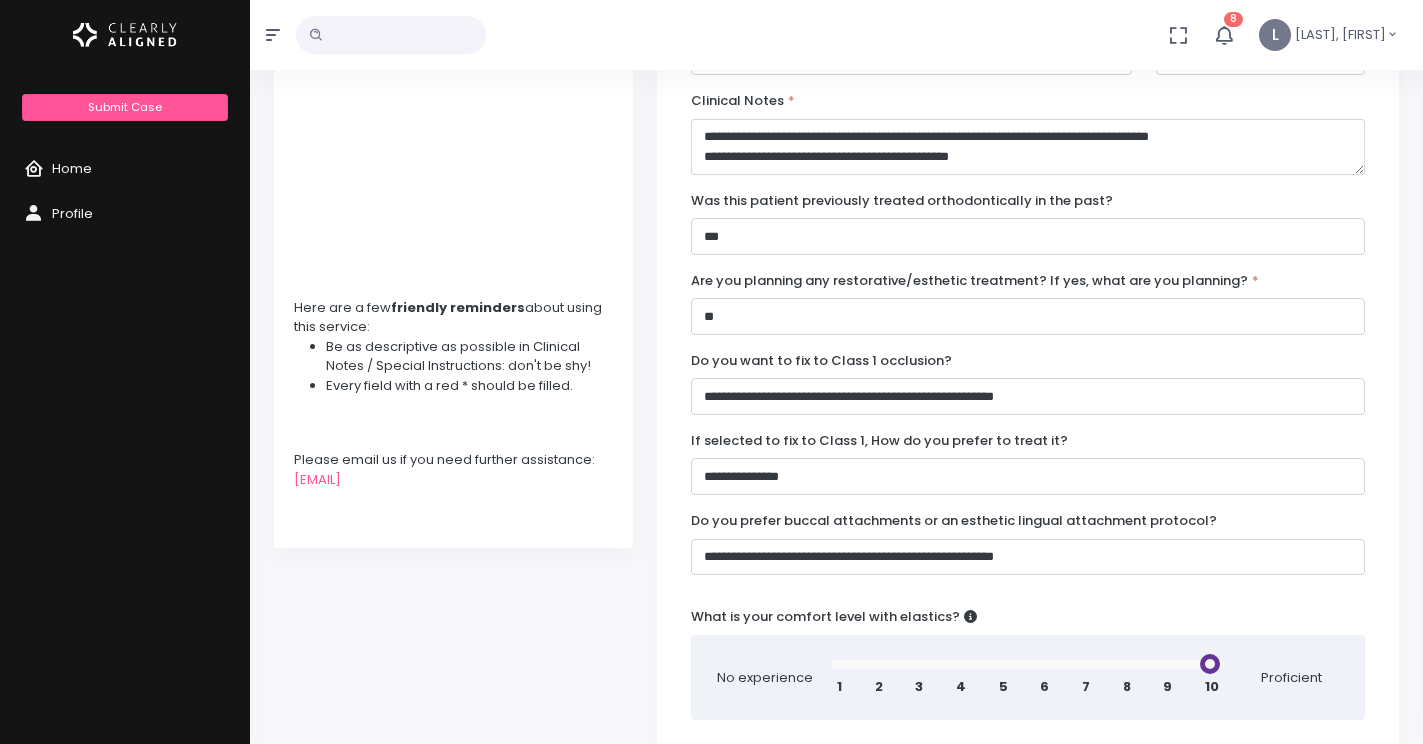 click on "**********" at bounding box center [1028, 147] 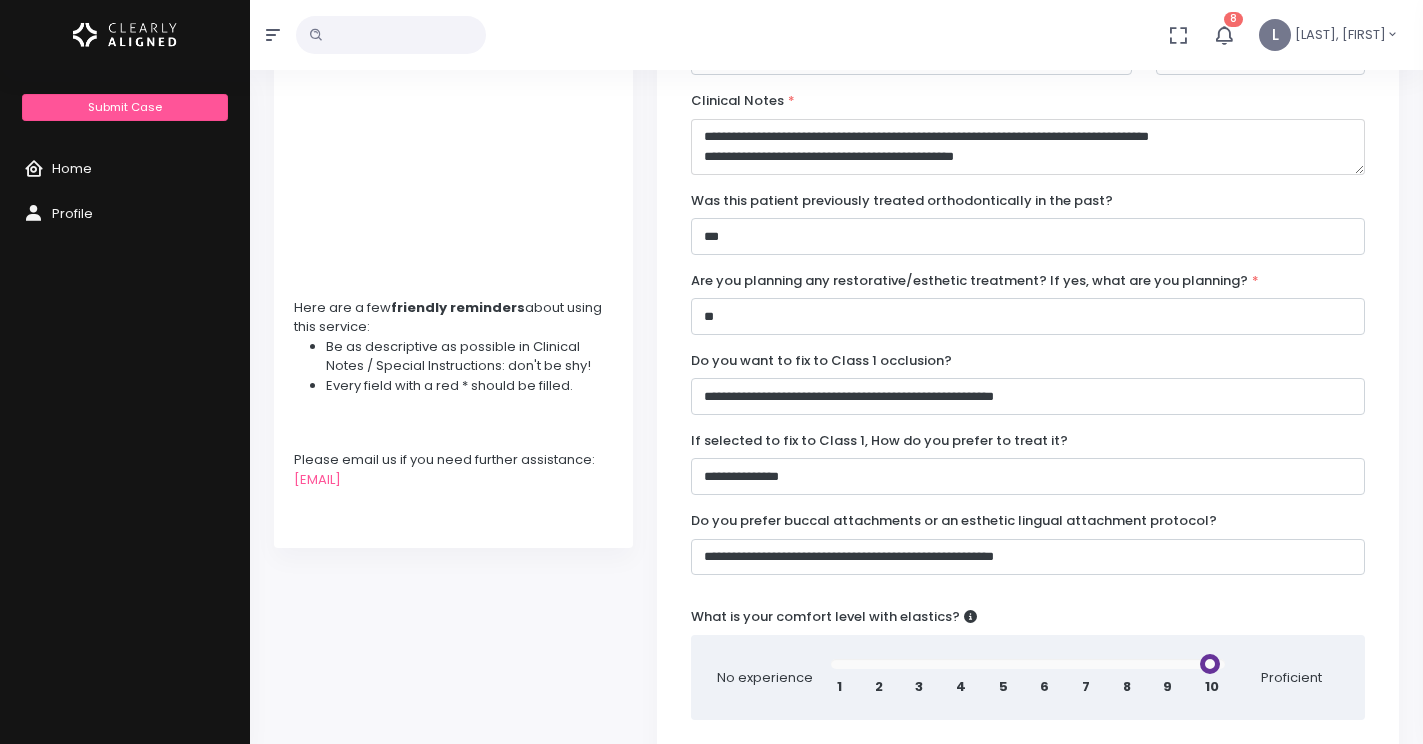 scroll, scrollTop: 11, scrollLeft: 0, axis: vertical 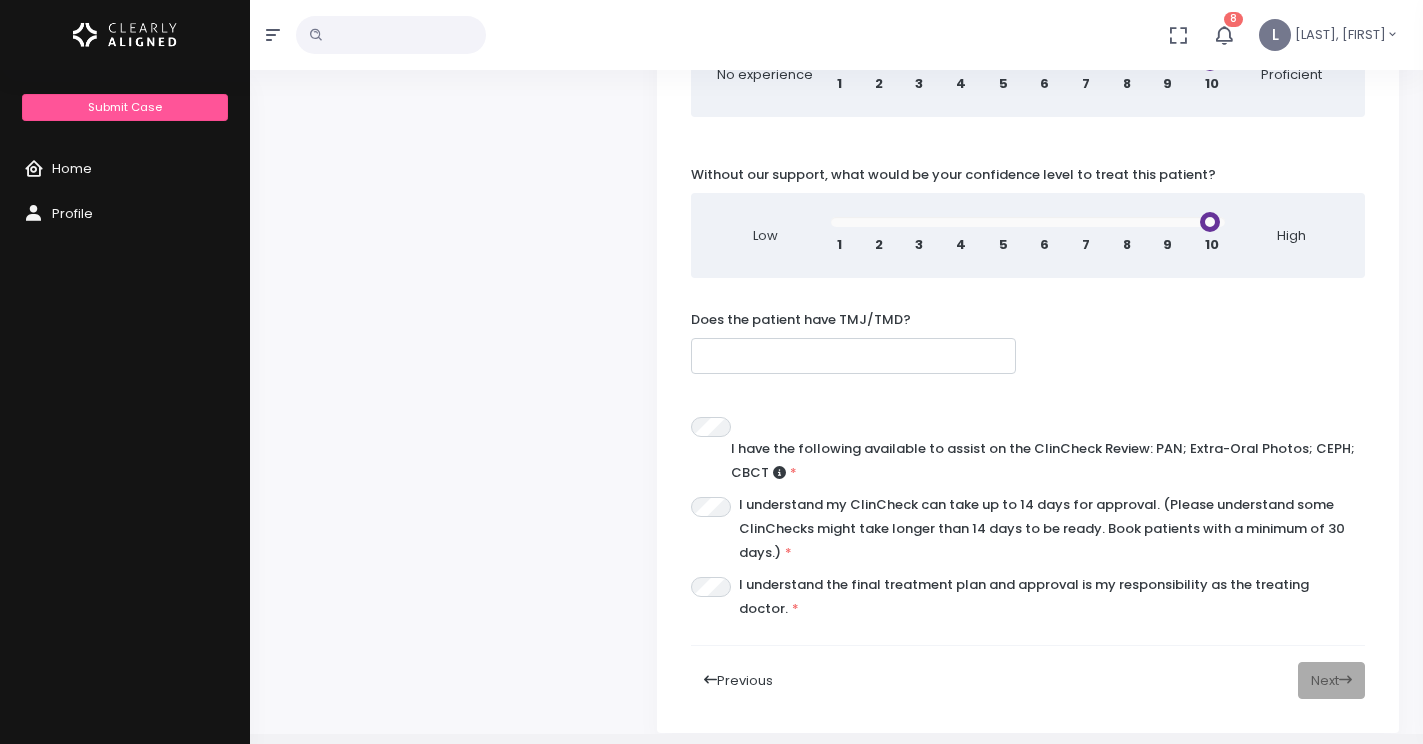type on "**********" 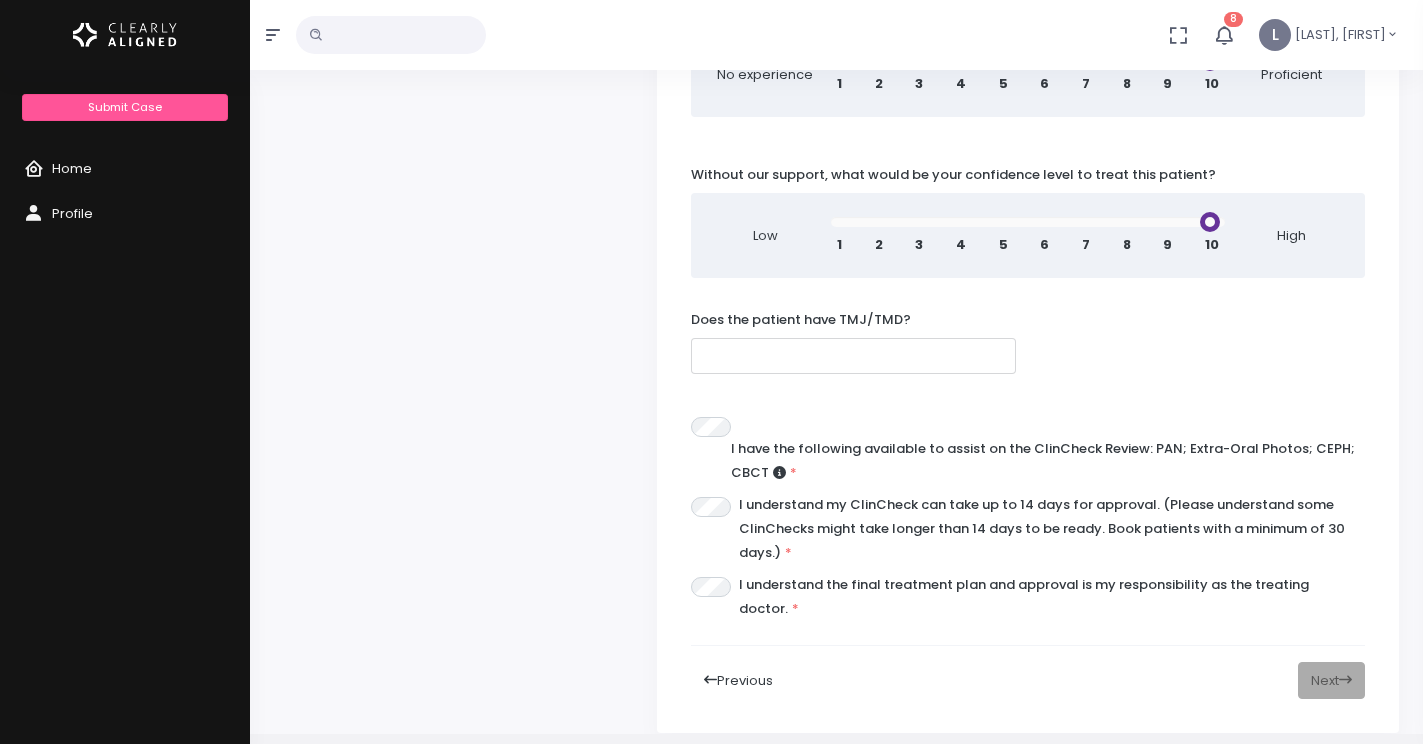 click at bounding box center (853, 356) 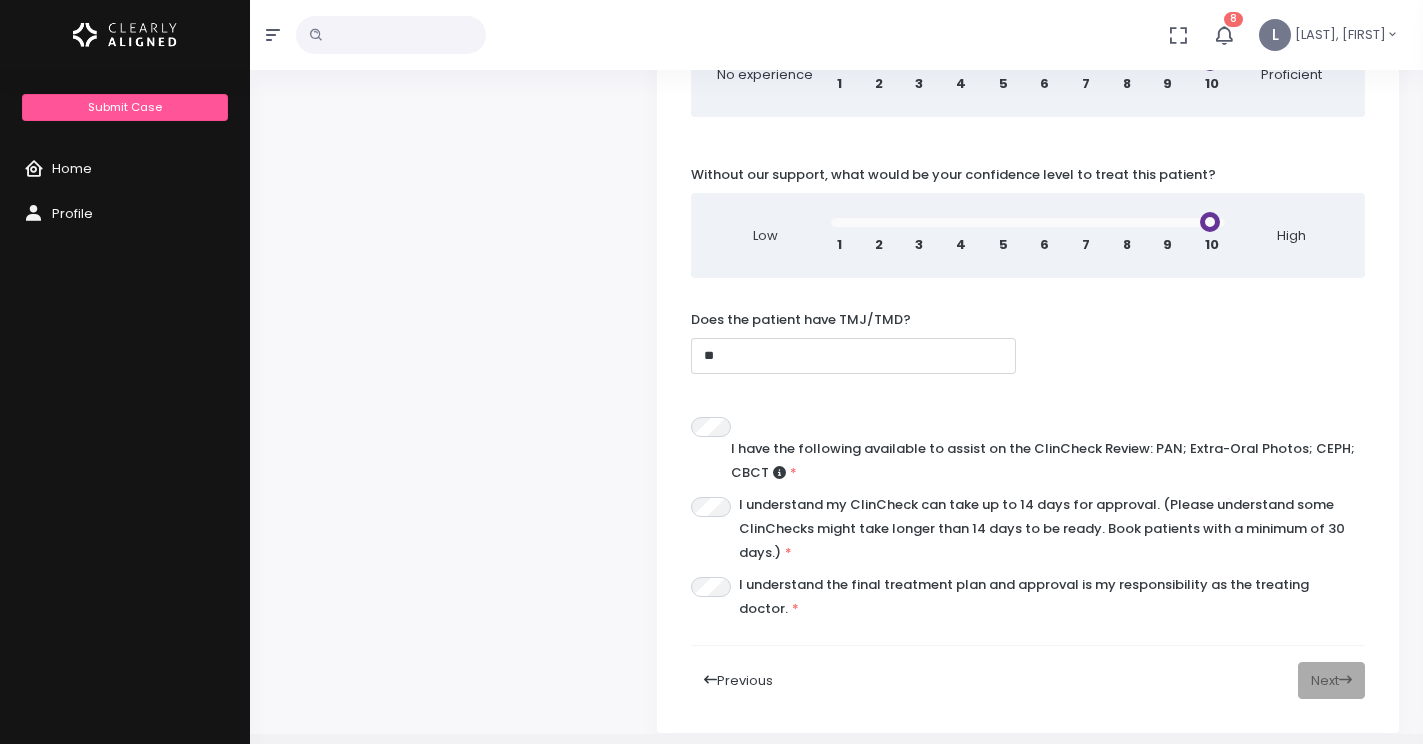 type on "**" 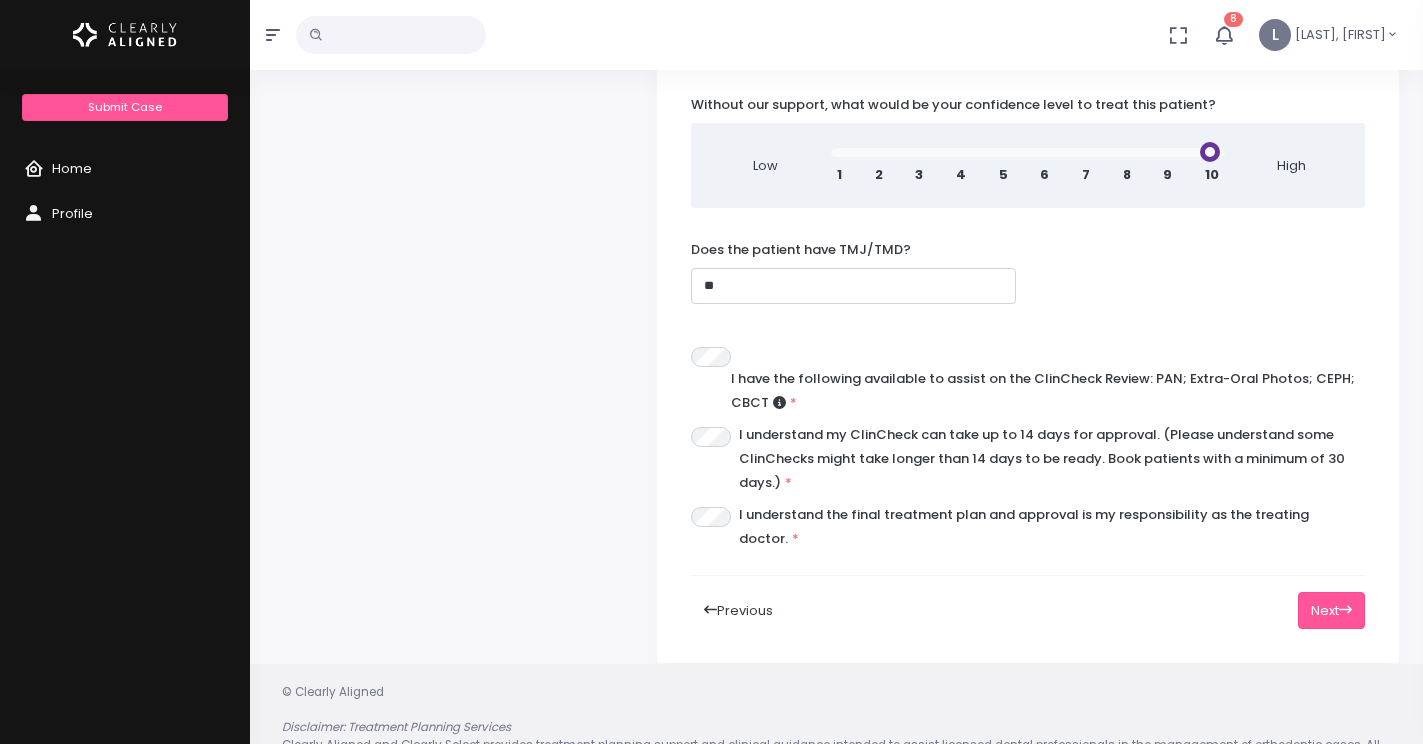 scroll, scrollTop: 1042, scrollLeft: 0, axis: vertical 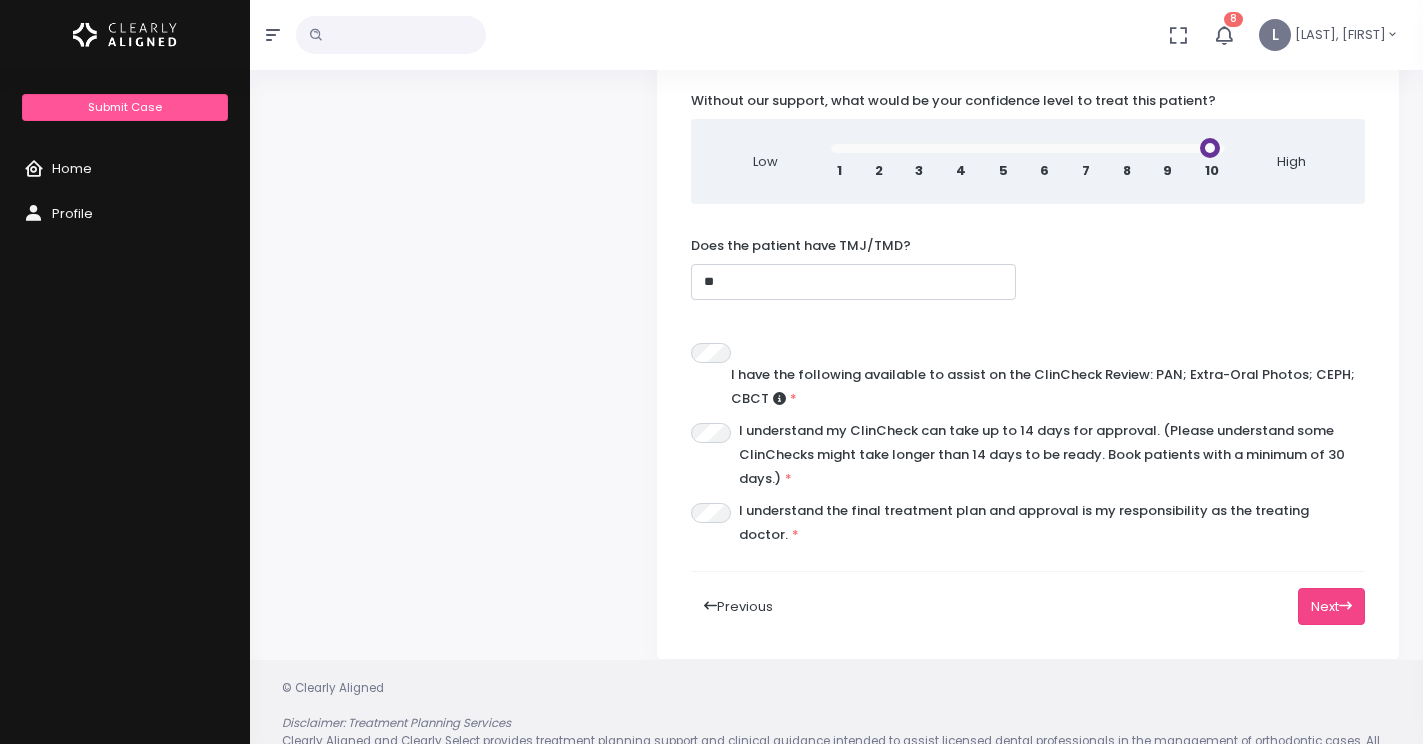 click on "Next" at bounding box center [1331, 606] 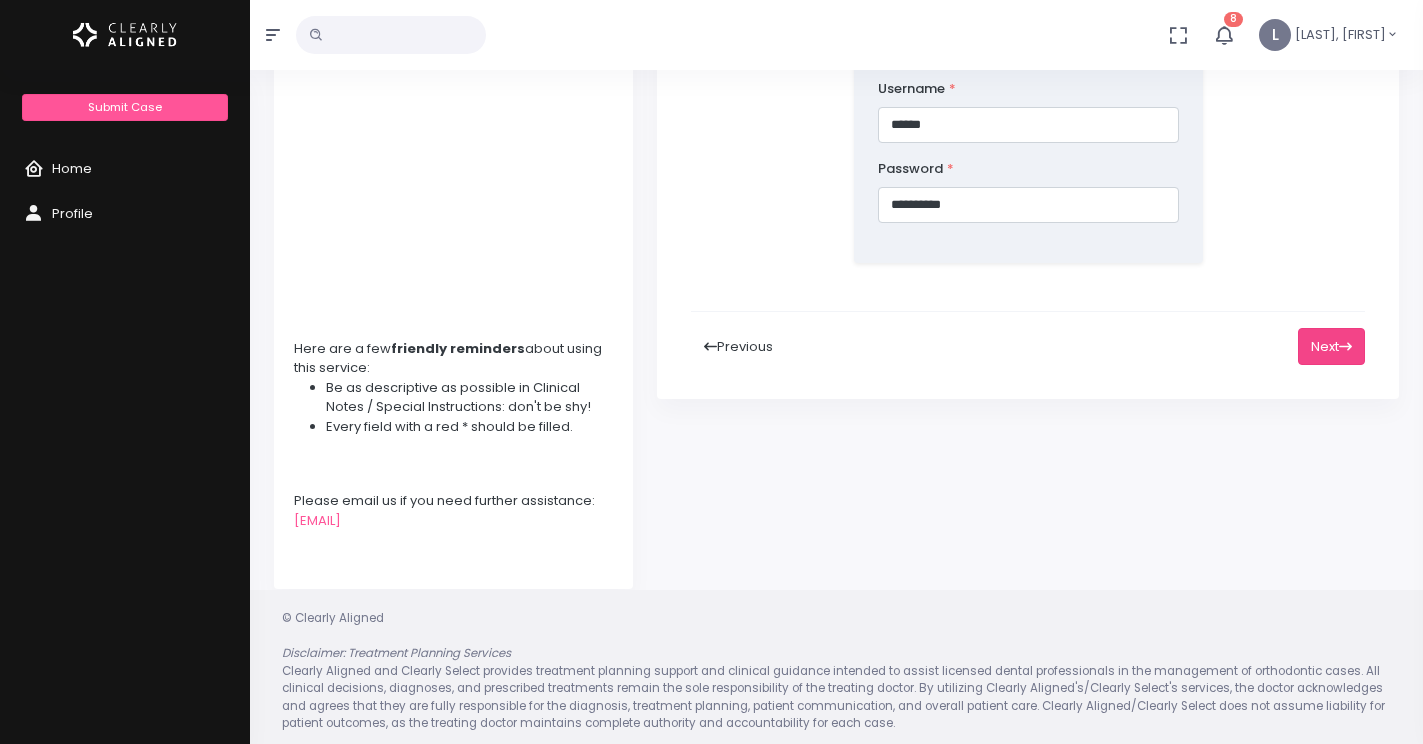 click on "Next" at bounding box center (1331, 346) 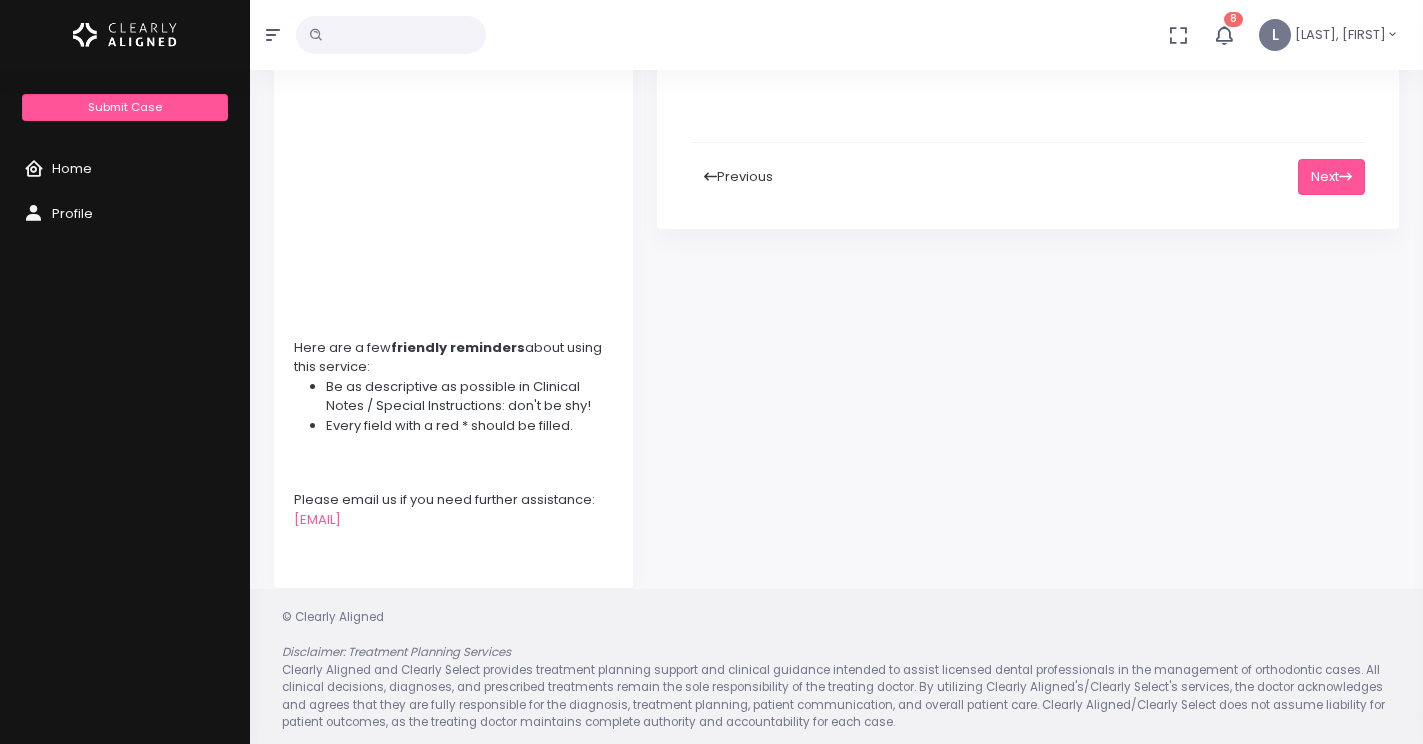 scroll, scrollTop: 324, scrollLeft: 0, axis: vertical 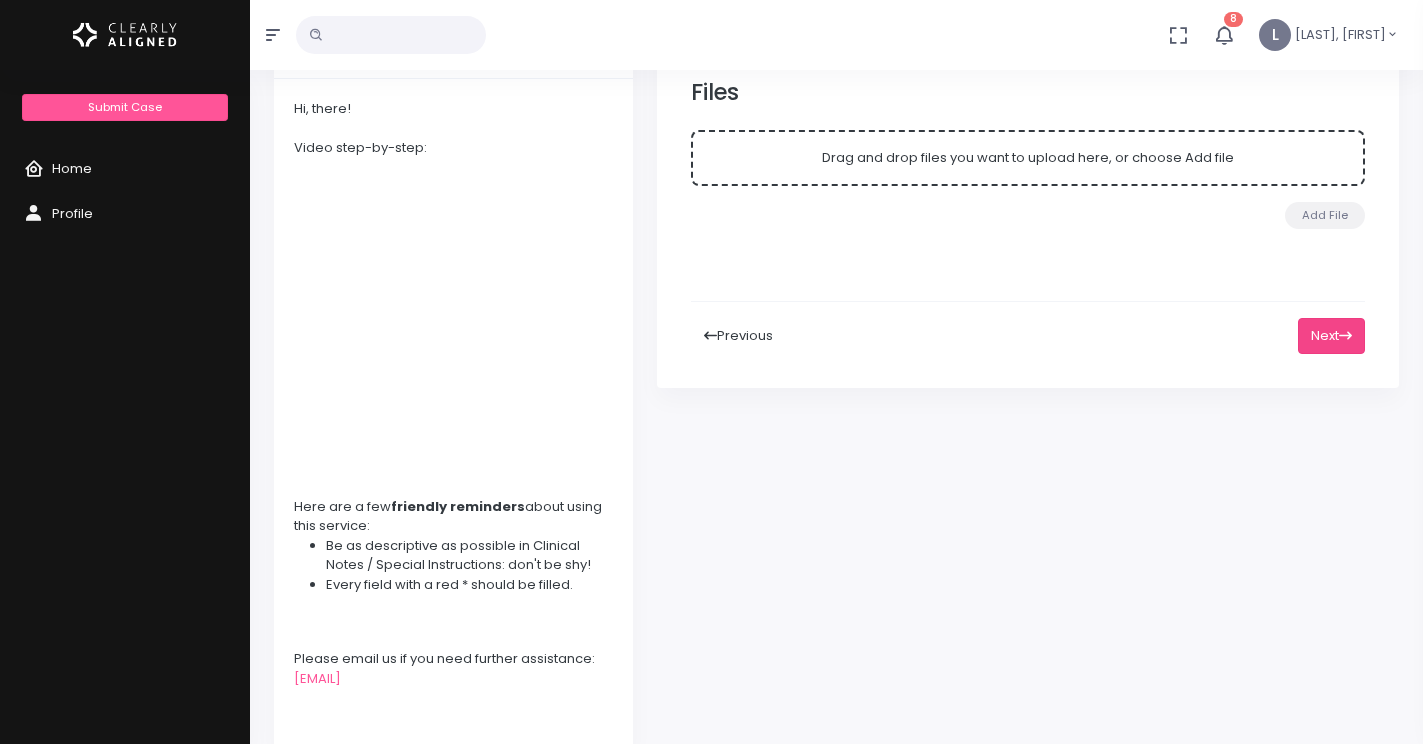 click on "Next" at bounding box center (1331, 336) 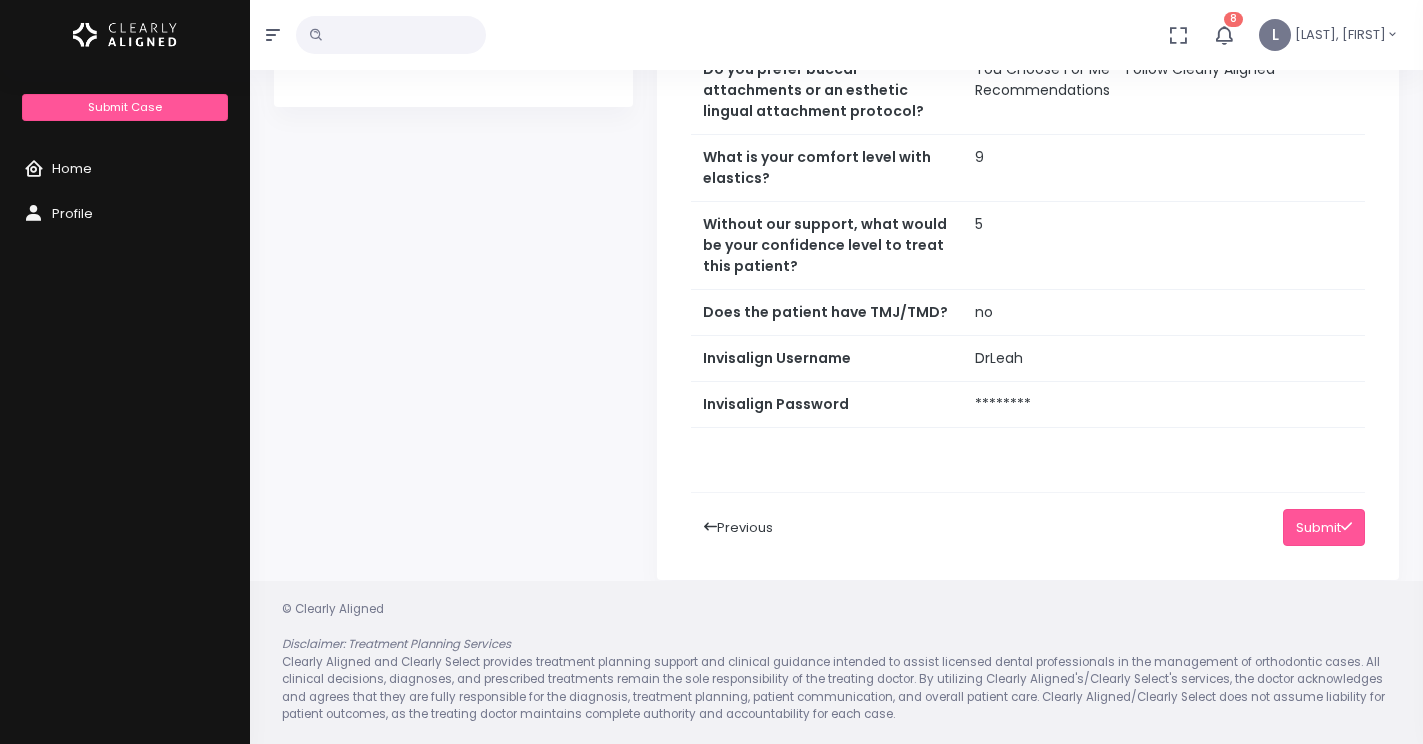 scroll, scrollTop: 866, scrollLeft: 0, axis: vertical 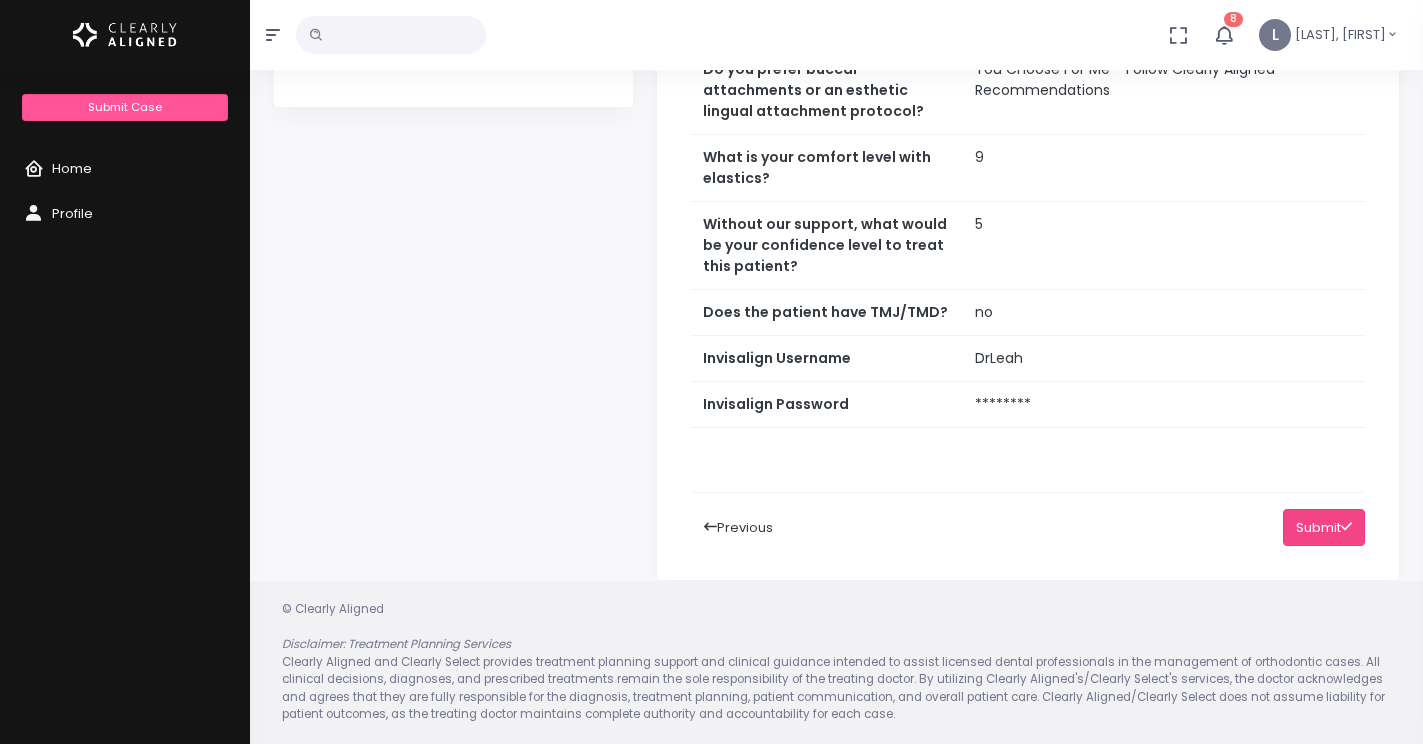 click on "Submit" at bounding box center [1324, 527] 